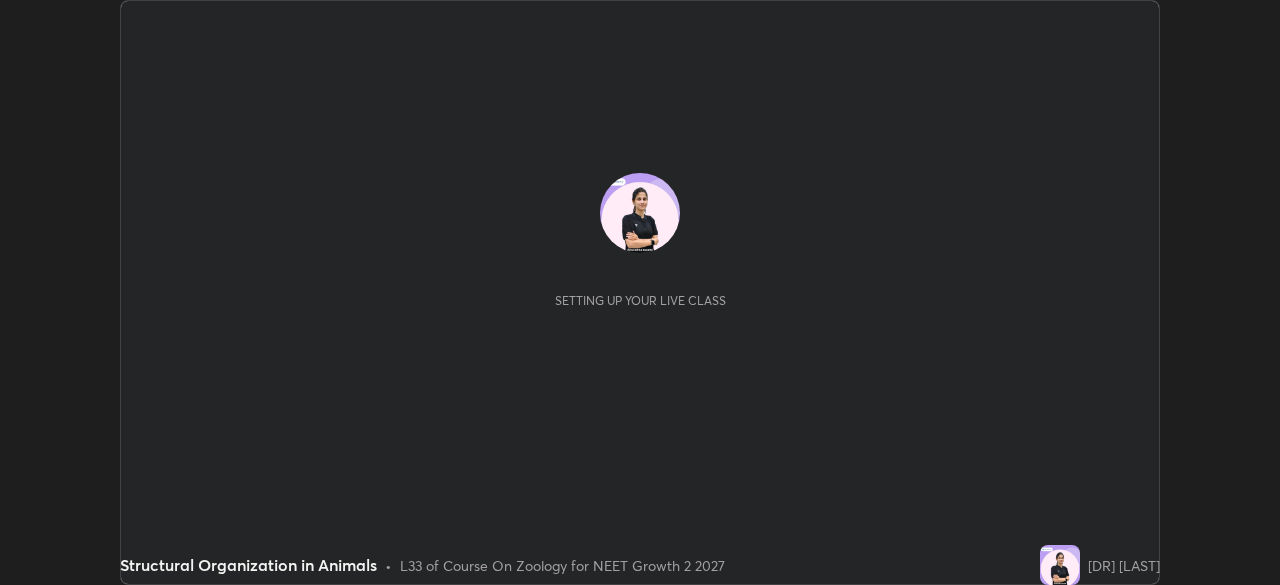 scroll, scrollTop: 0, scrollLeft: 0, axis: both 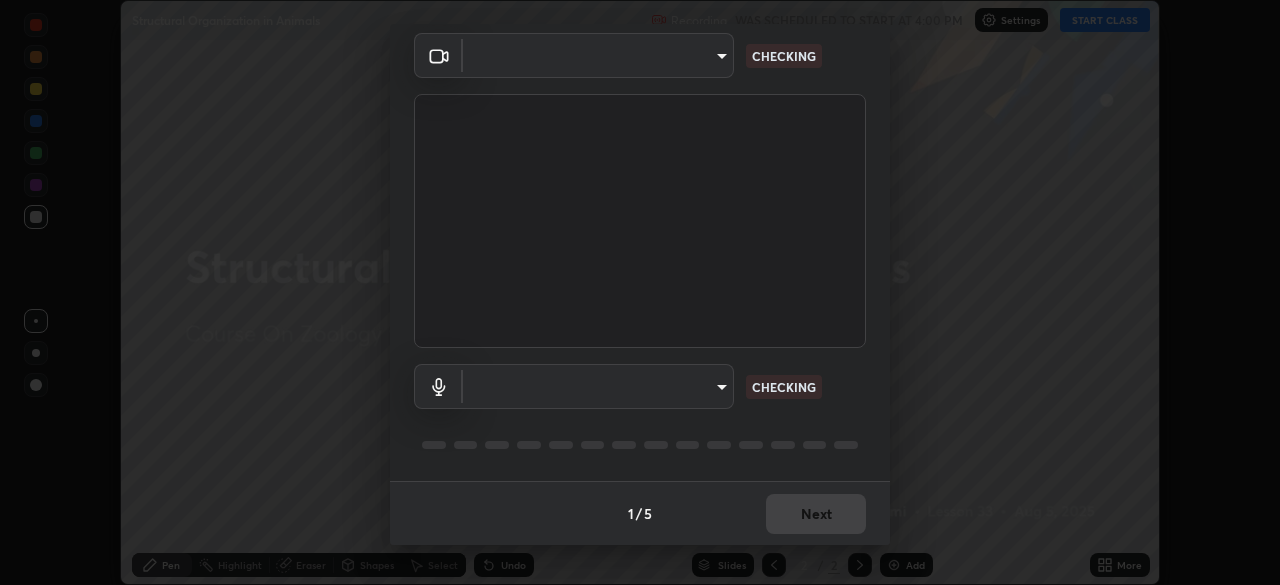 type on "1f9a14f4e709457ebf112205797e18a3e67481265364eba5019e6b99b7ce7553" 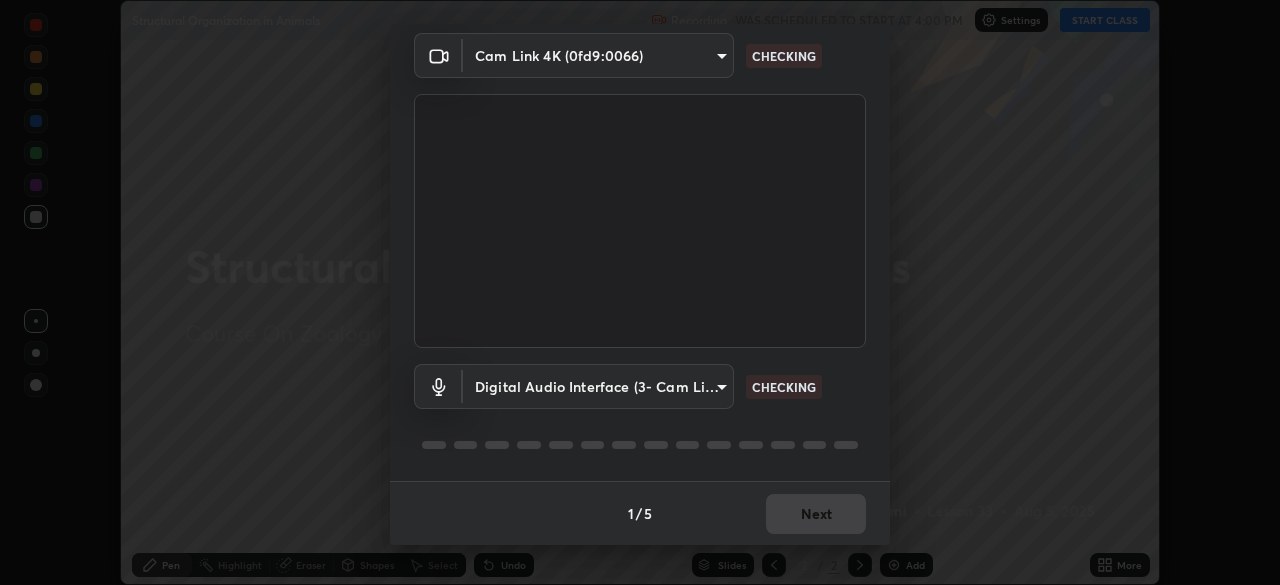 click on "Erase all Structural Organization in Animals Recording WAS SCHEDULED TO START AT  [TIME] Settings START CLASS Setting up your live class Structural Organization in Animals • L[NUMBER] of Course On Zoology for NEET Growth [NUMBER] [YEAR] [DR] [LAST] Pen Highlight Eraser Shapes Select Undo Slides [NUMBER] / [NUMBER] Add More No doubts shared Encourage your learners to ask a doubt for better clarity Report an issue Reason for reporting Buffering Chat not working Audio - Video sync issue Educator video quality low ​ Attach an image Report Media settings Cam Link [NUMBER]K ([HEX]) [HEX] CHECKING Digital Audio Interface ([NUMBER]- Cam Link [NUMBER]K) [HEX] CHECKING [NUMBER] / [NUMBER] Next" at bounding box center [640, 292] 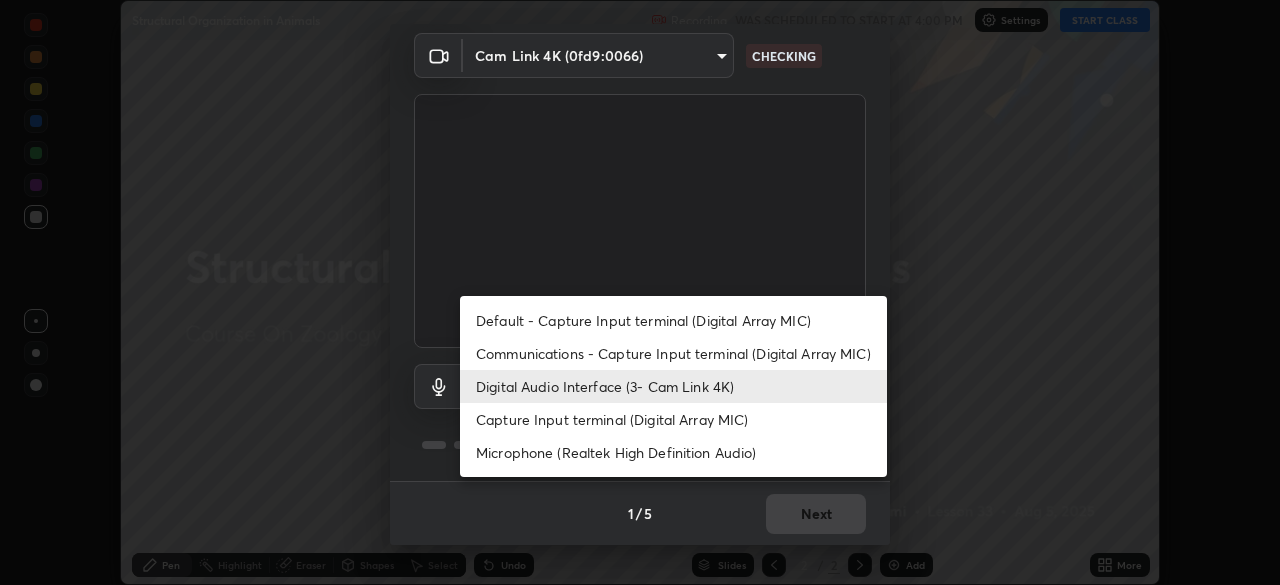 click on "Microphone (Realtek High Definition Audio)" at bounding box center [673, 452] 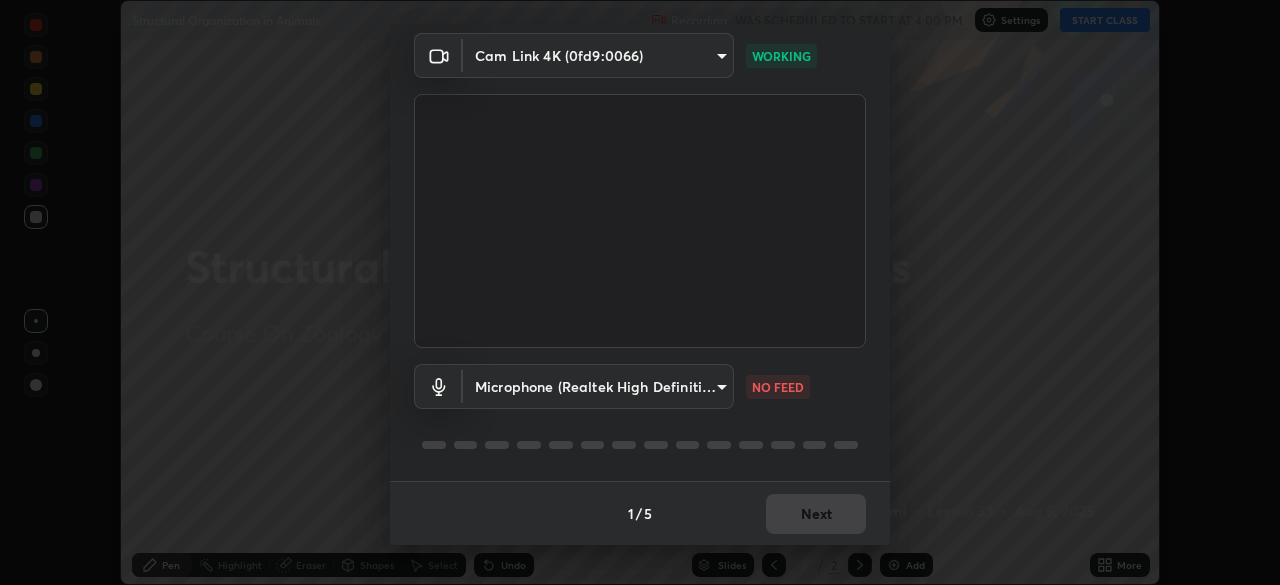 click on "Erase all Structural Organization in Animals Recording WAS SCHEDULED TO START AT  [TIME] Settings START CLASS Setting up your live class Structural Organization in Animals • L[NUMBER] of Course On Zoology for NEET Growth [NUMBER] [YEAR] [DR] [LAST] Pen Highlight Eraser Shapes Select Undo Slides [NUMBER] / [NUMBER] Add More No doubts shared Encourage your learners to ask a doubt for better clarity Report an issue Reason for reporting Buffering Chat not working Audio - Video sync issue Educator video quality low ​ Attach an image Report Media settings Cam Link [NUMBER]K ([HEX]) [HEX] WORKING Microphone (Realtek High Definition Audio) [HEX] NO FEED [NUMBER] / [NUMBER] Next" at bounding box center (640, 292) 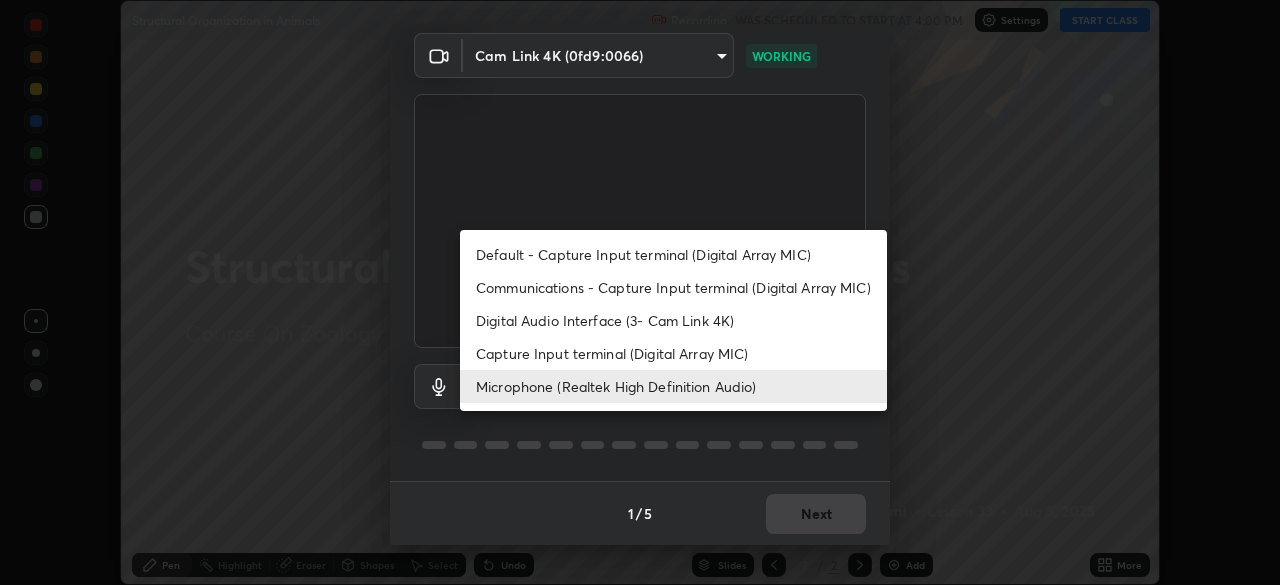 click on "Communications - Capture Input terminal (Digital Array MIC)" at bounding box center (673, 287) 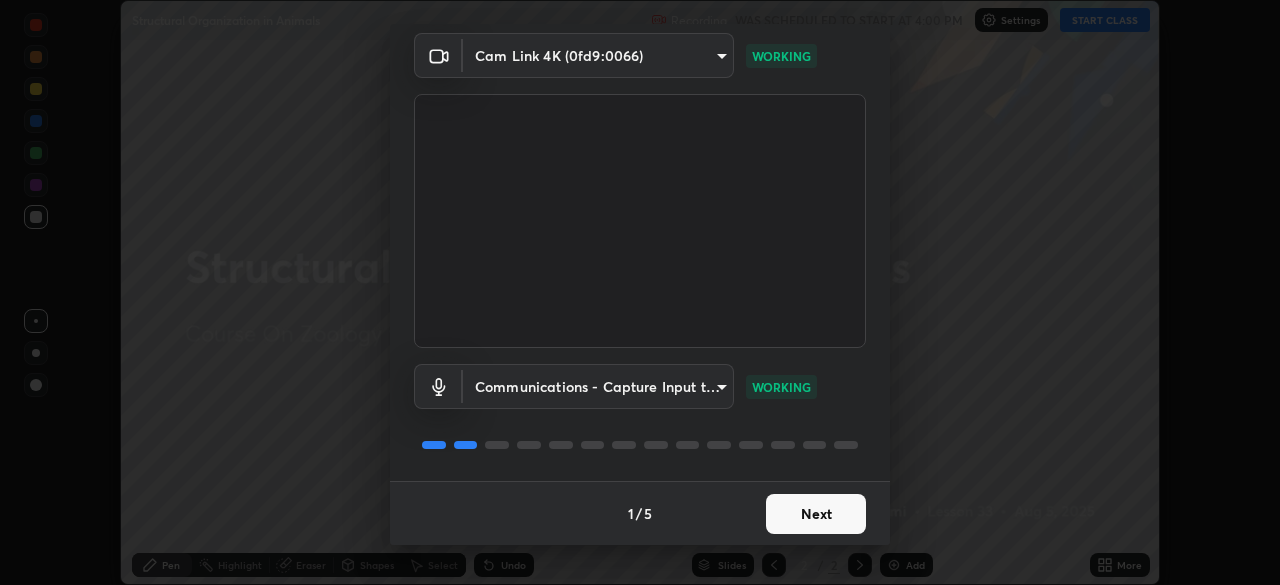 click on "Next" at bounding box center (816, 514) 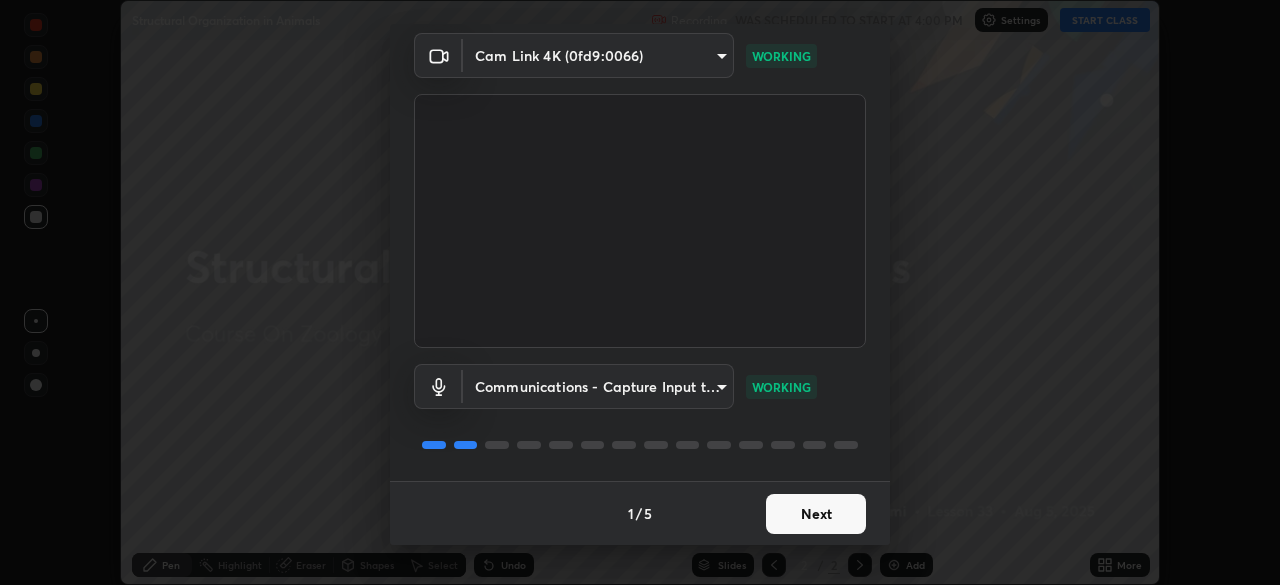 scroll, scrollTop: 0, scrollLeft: 0, axis: both 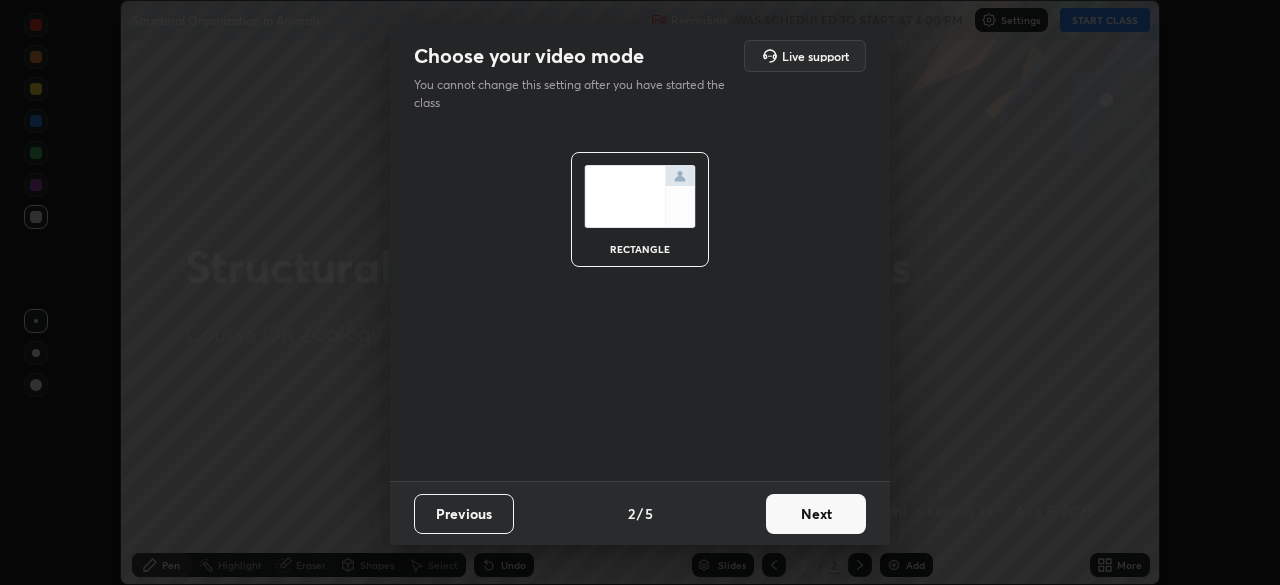 click on "Next" at bounding box center [816, 514] 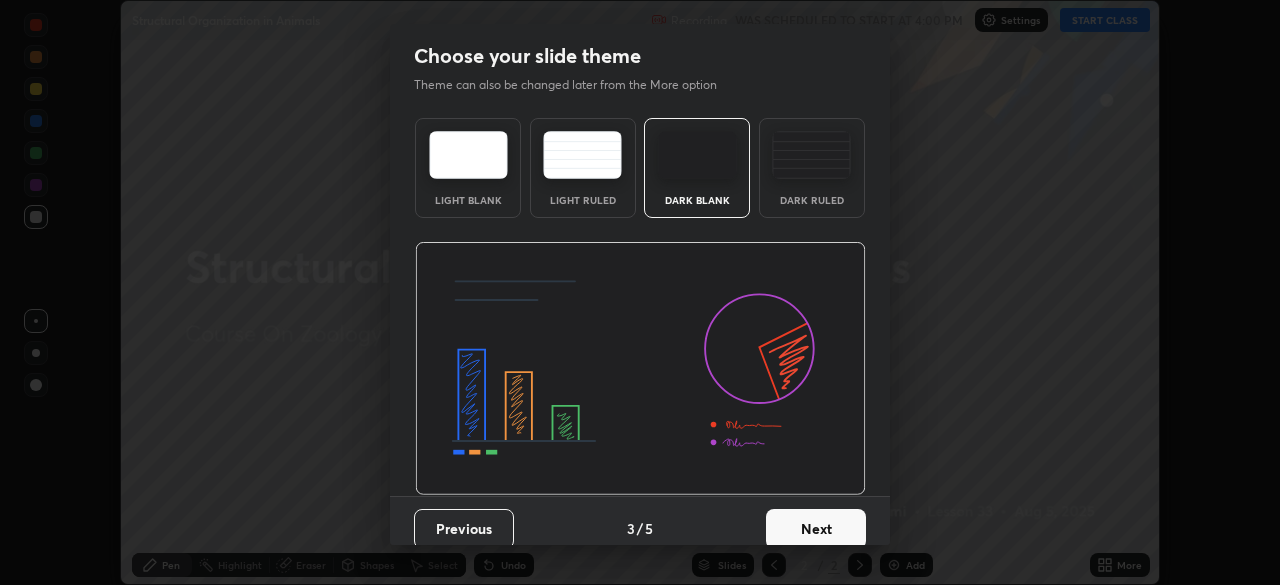 click on "Next" at bounding box center (816, 529) 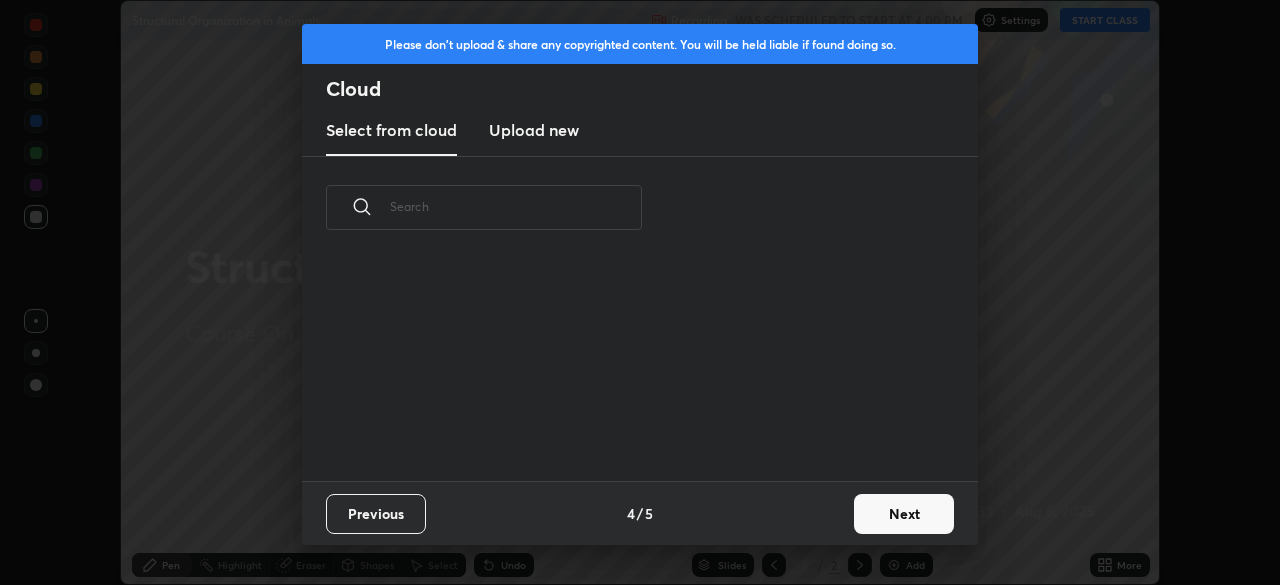 click on "Next" at bounding box center [904, 514] 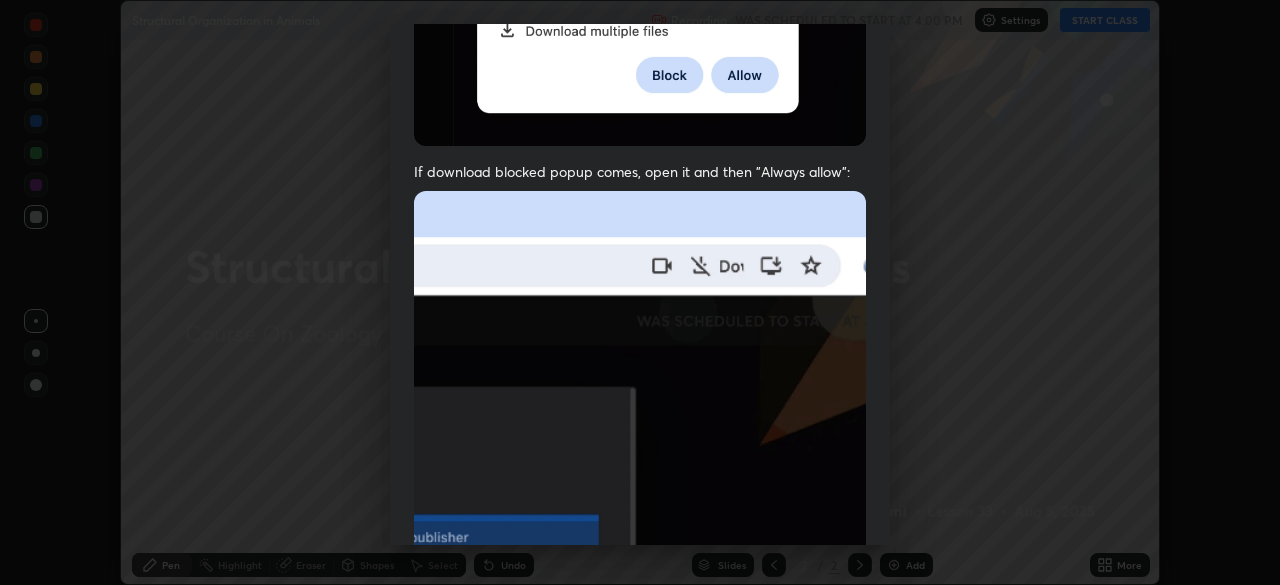 scroll, scrollTop: 479, scrollLeft: 0, axis: vertical 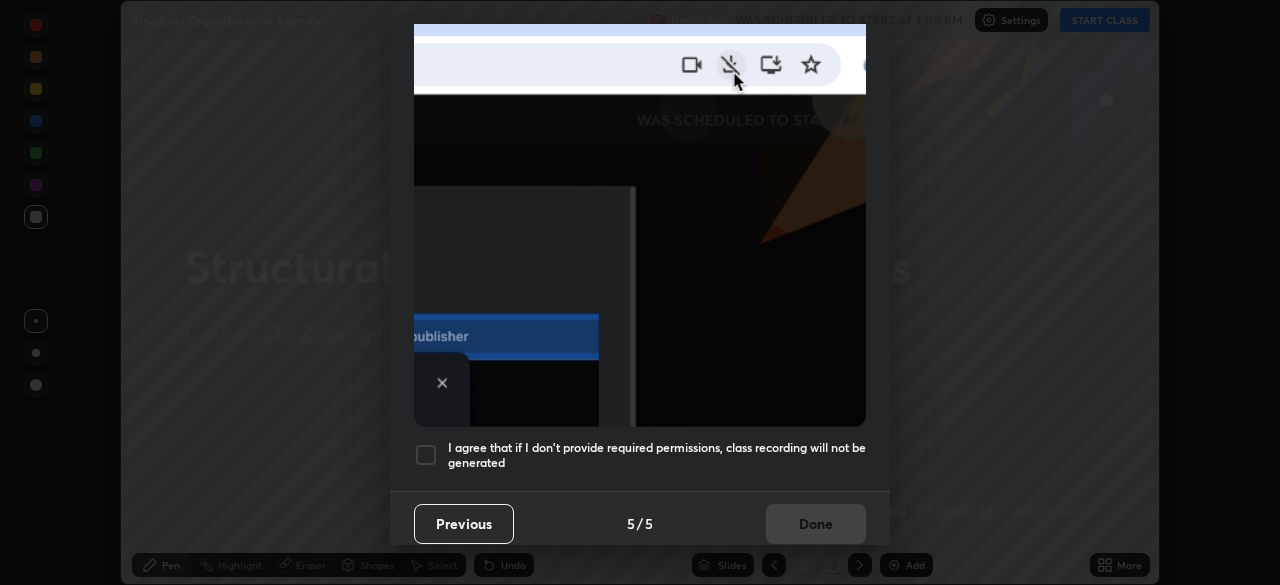 click at bounding box center [426, 455] 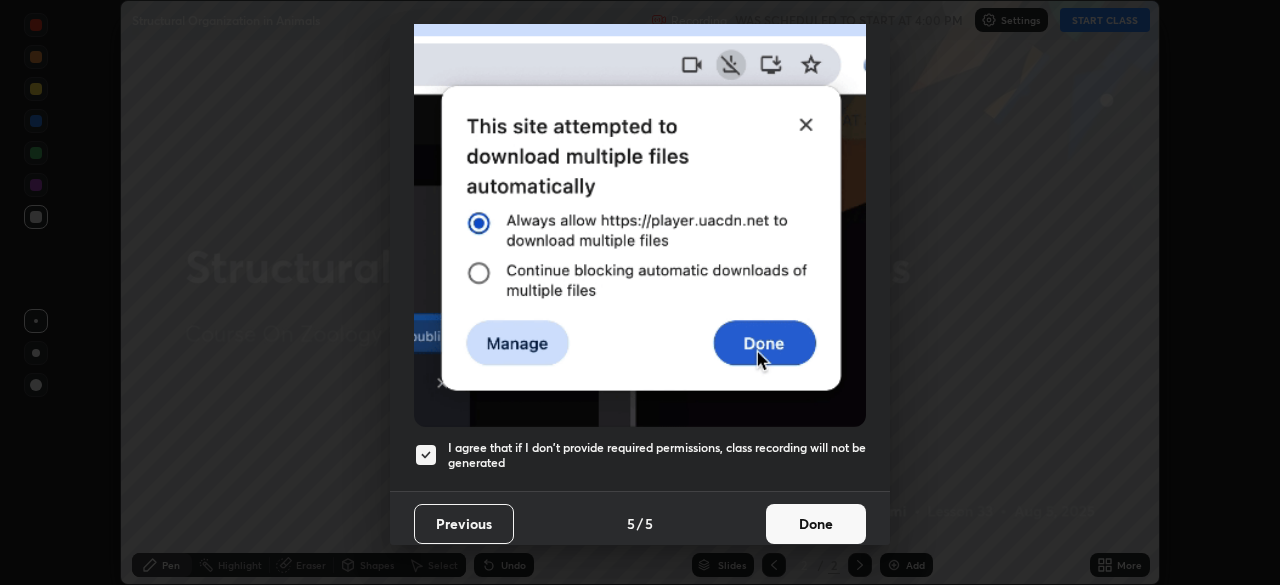 click on "Done" at bounding box center (816, 524) 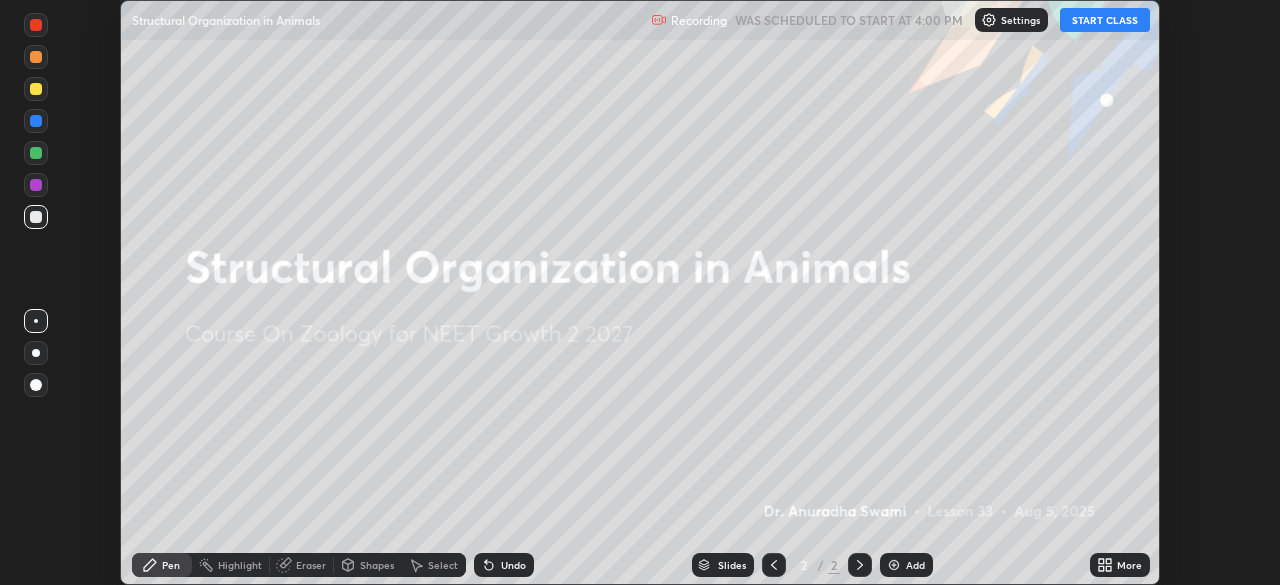 click on "START CLASS" at bounding box center [1105, 20] 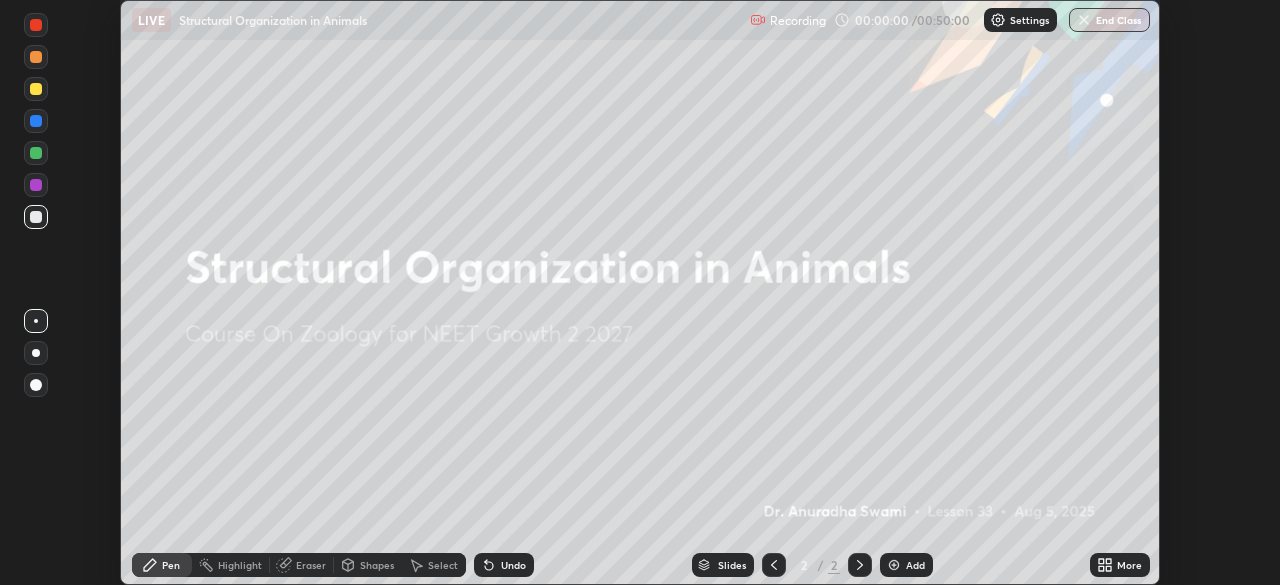 click 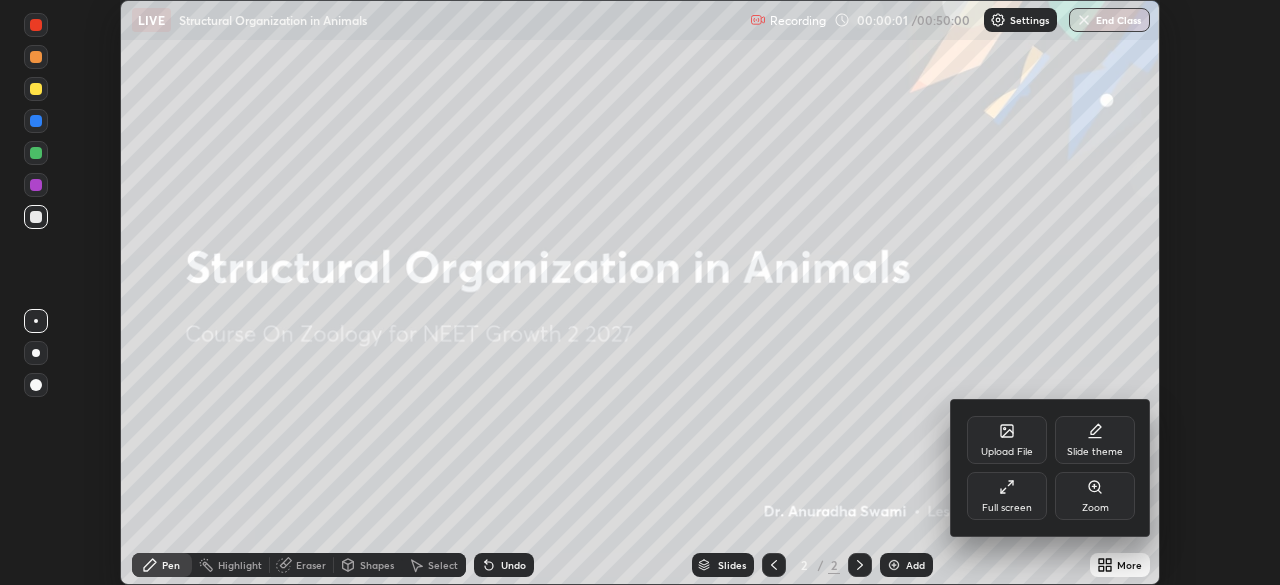 click 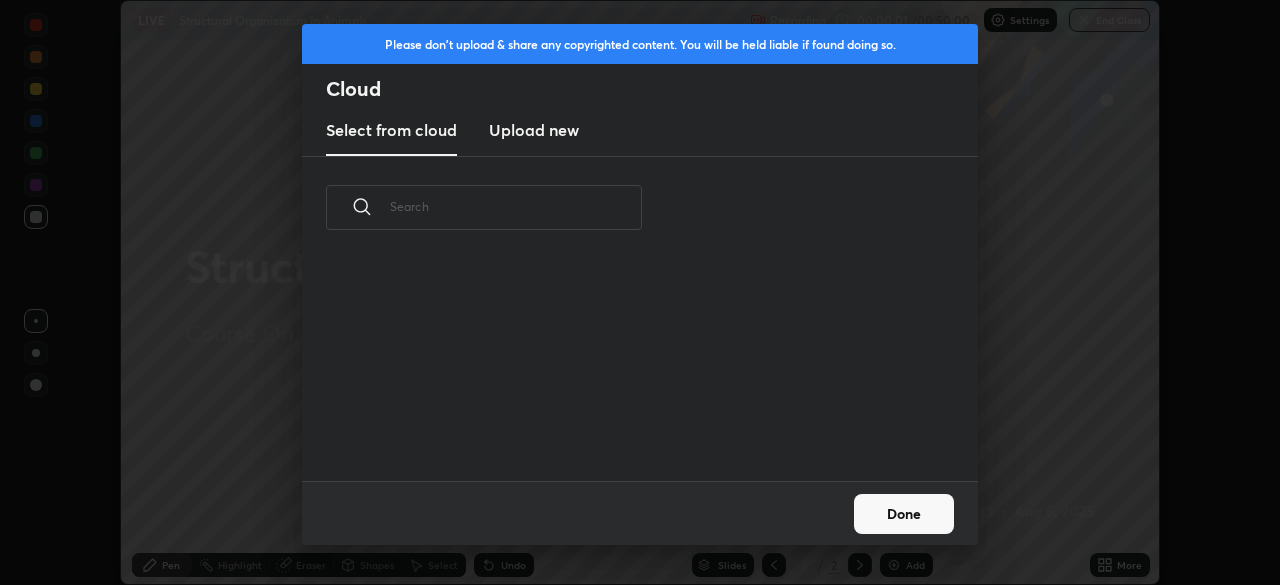 scroll, scrollTop: 7, scrollLeft: 11, axis: both 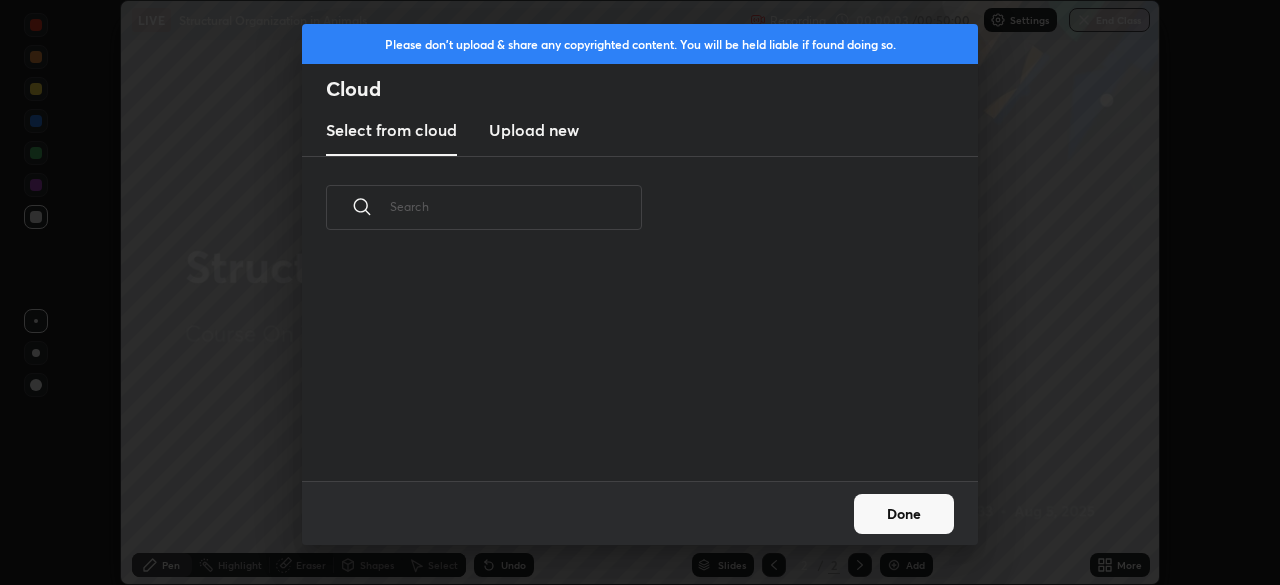 click on "Upload new" at bounding box center [534, 130] 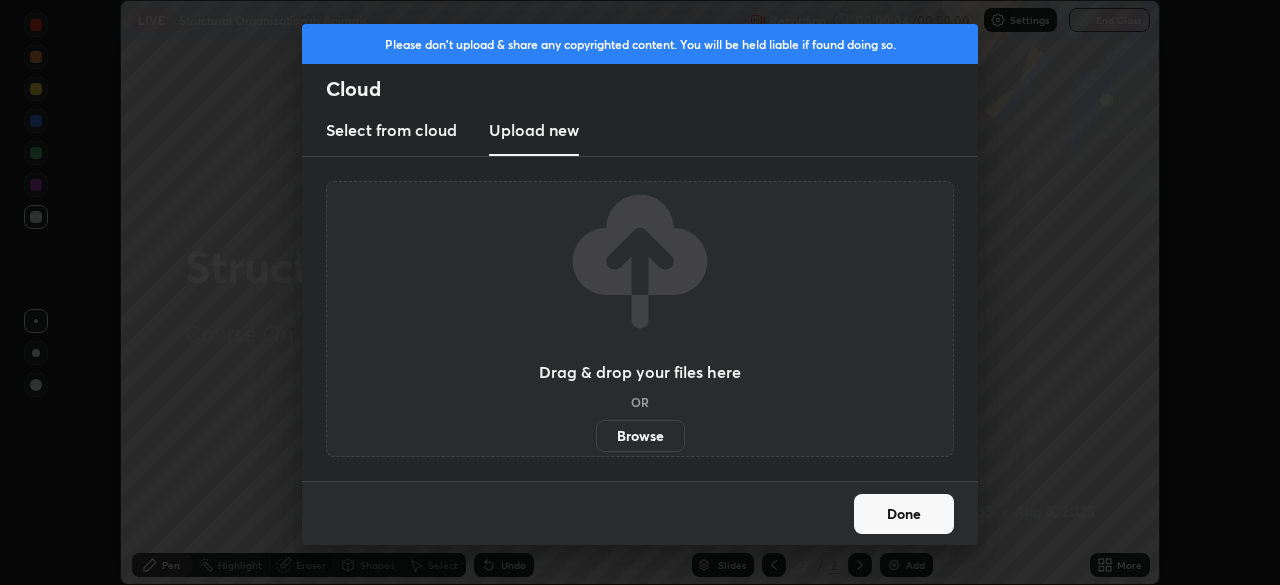click on "Browse" at bounding box center (640, 436) 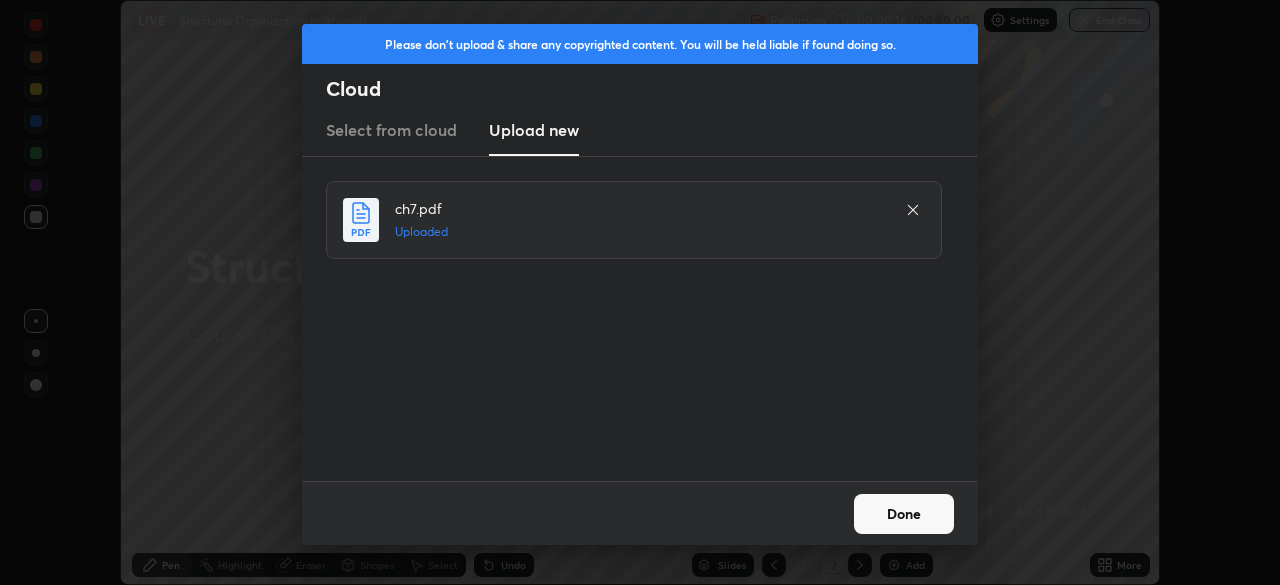 click on "Done" at bounding box center (904, 514) 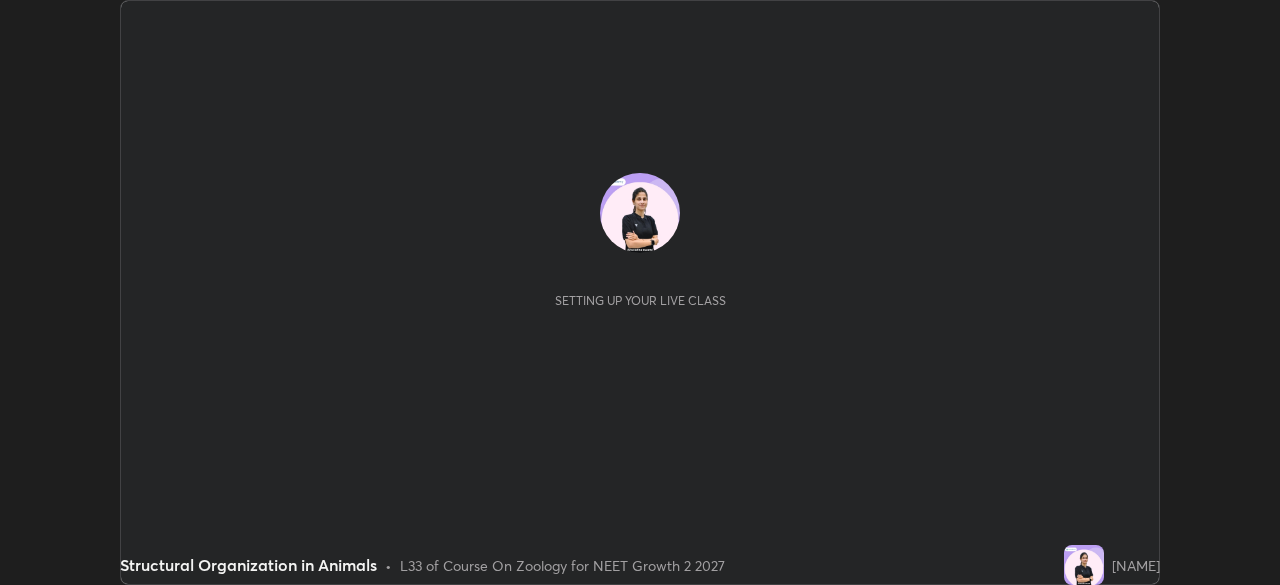 scroll, scrollTop: 0, scrollLeft: 0, axis: both 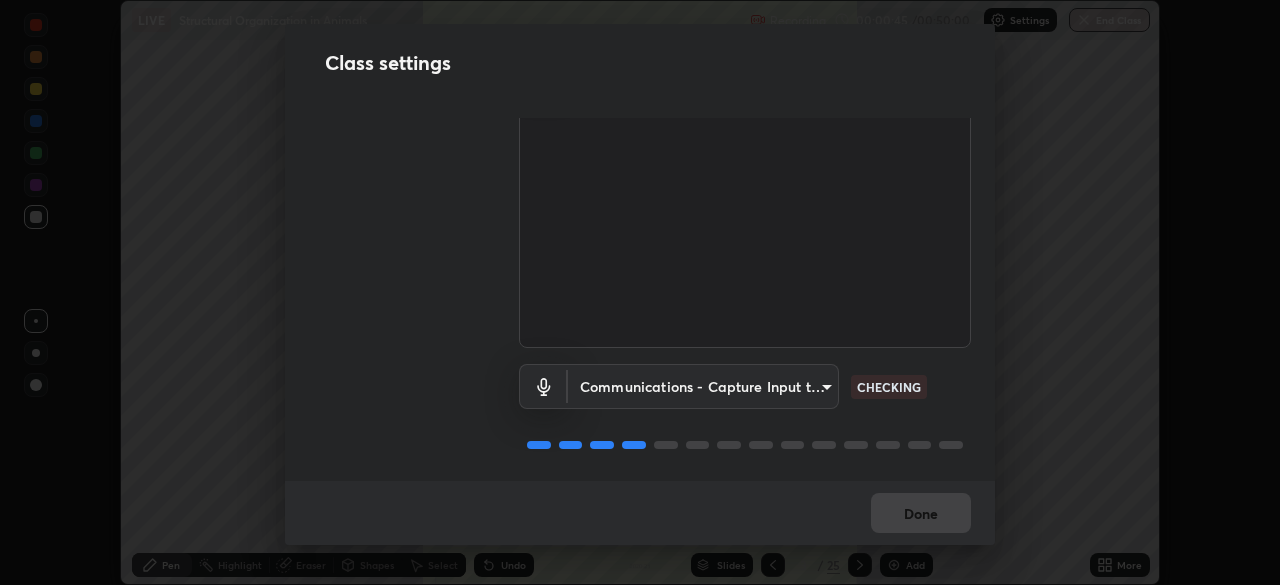 click on "Erase all LIVE Structural Organization in Animals Recording 00:00:45 /  00:50:00 Settings End Class Setting up your live class Structural Organization in Animals • L33 of Course On Zoology for NEET Growth 2 2027 Dr. Anuradha Swami Pen Highlight Eraser Shapes Select Undo Slides 3 / 25 Add More No doubts shared Encourage your learners to ask a doubt for better clarity Report an issue Reason for reporting Buffering Chat not working Audio - Video sync issue Educator video quality low ​ Attach an image Report Class settings Audio & Video Cam Link 4K (0fd9:0066) 1f9a14f4e709457ebf112205797e18a3e67481265364eba5019e6b99b7ce7553 CHECKING Communications - Capture Input terminal (Digital Array MIC) communications CHECKING Done" at bounding box center (640, 292) 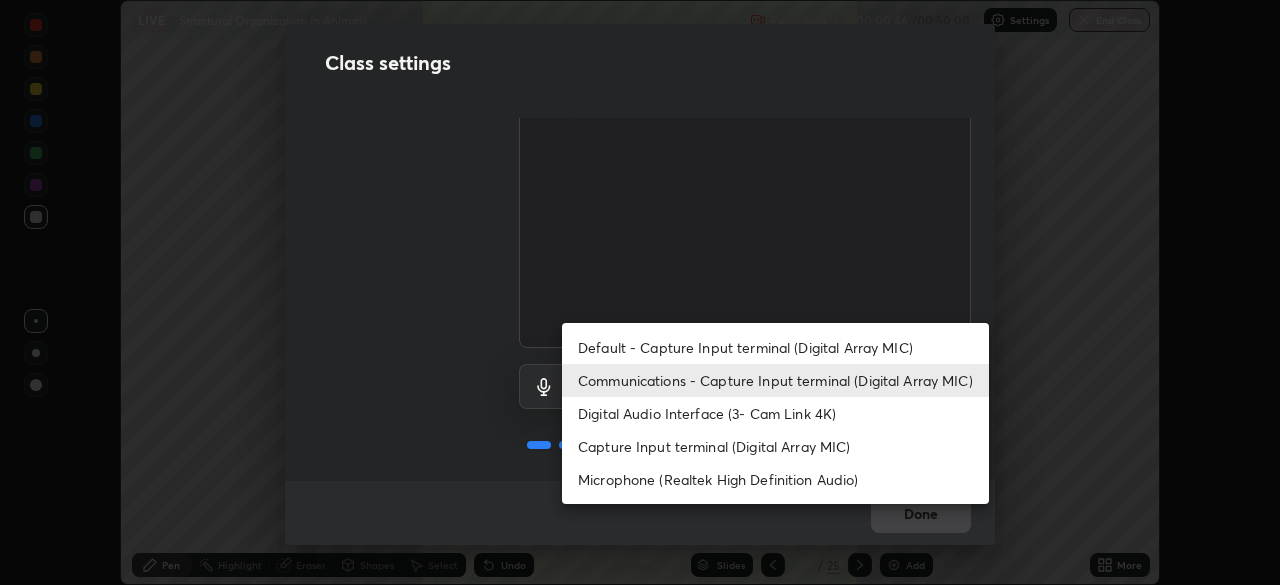 click on "Microphone (Realtek High Definition Audio)" at bounding box center [775, 479] 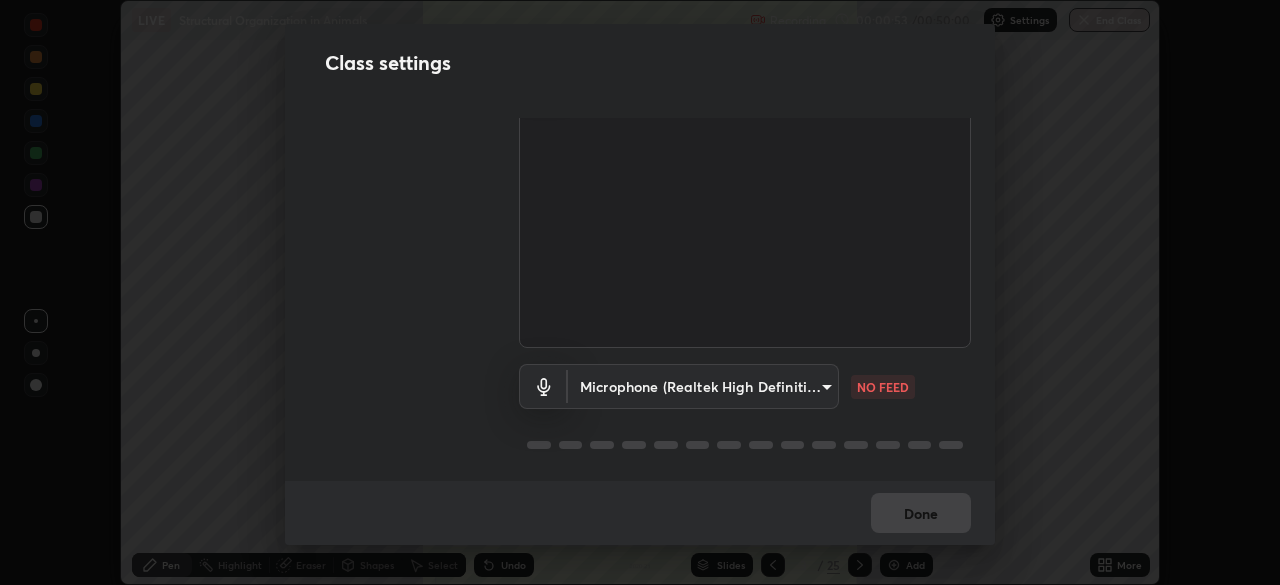 click on "Erase all LIVE Structural Organization in Animals Recording 00:00:53 /  00:50:00 Settings End Class Setting up your live class Structural Organization in Animals • L33 of Course On Zoology for NEET Growth 2 2027 Dr. Anuradha Swami Pen Highlight Eraser Shapes Select Undo Slides 3 / 25 Add More No doubts shared Encourage your learners to ask a doubt for better clarity Report an issue Reason for reporting Buffering Chat not working Audio - Video sync issue Educator video quality low ​ Attach an image Report Class settings Audio & Video Cam Link 4K (0fd9:0066) 1f9a14f4e709457ebf112205797e18a3e67481265364eba5019e6b99b7ce7553 WORKING Microphone (Realtek High Definition Audio) 654c1d5e683dd8bd45abe2853a5b36b0835c6f6939362632ea4d9dea39cfc789 NO FEED Done" at bounding box center (640, 292) 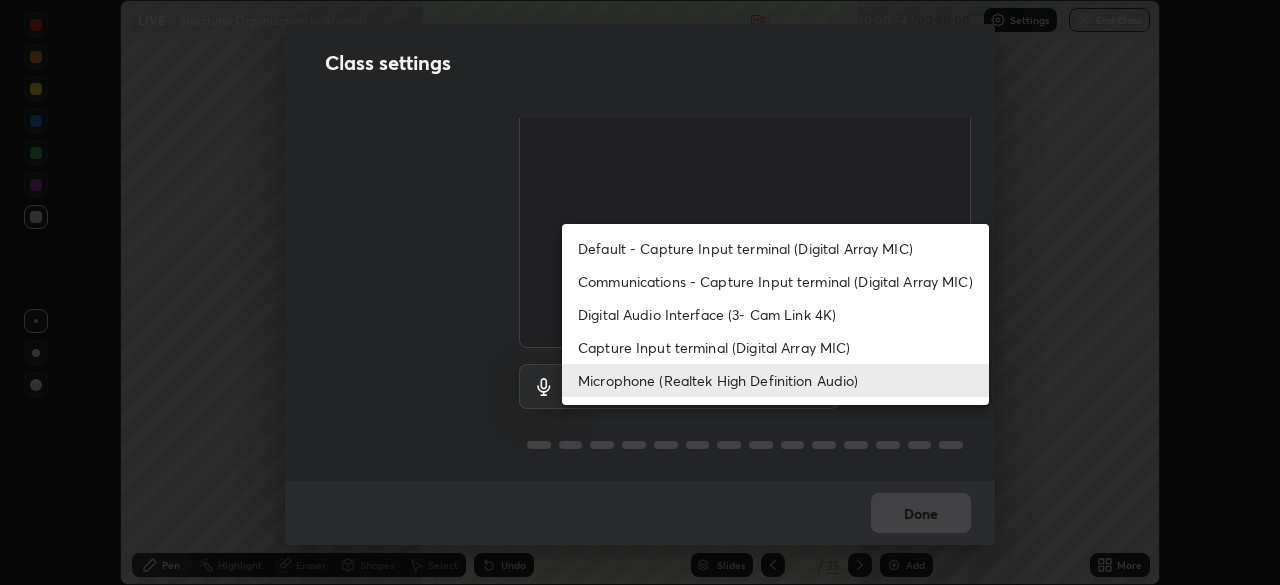 click on "Communications - Capture Input terminal (Digital Array MIC)" at bounding box center (775, 281) 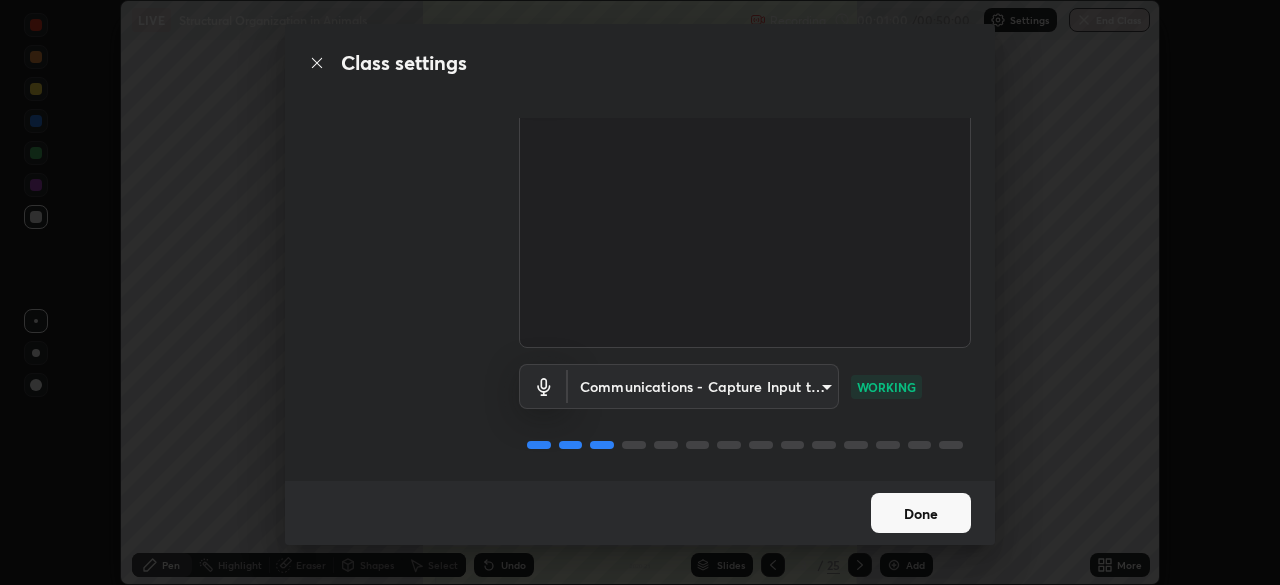click on "Done" at bounding box center (921, 513) 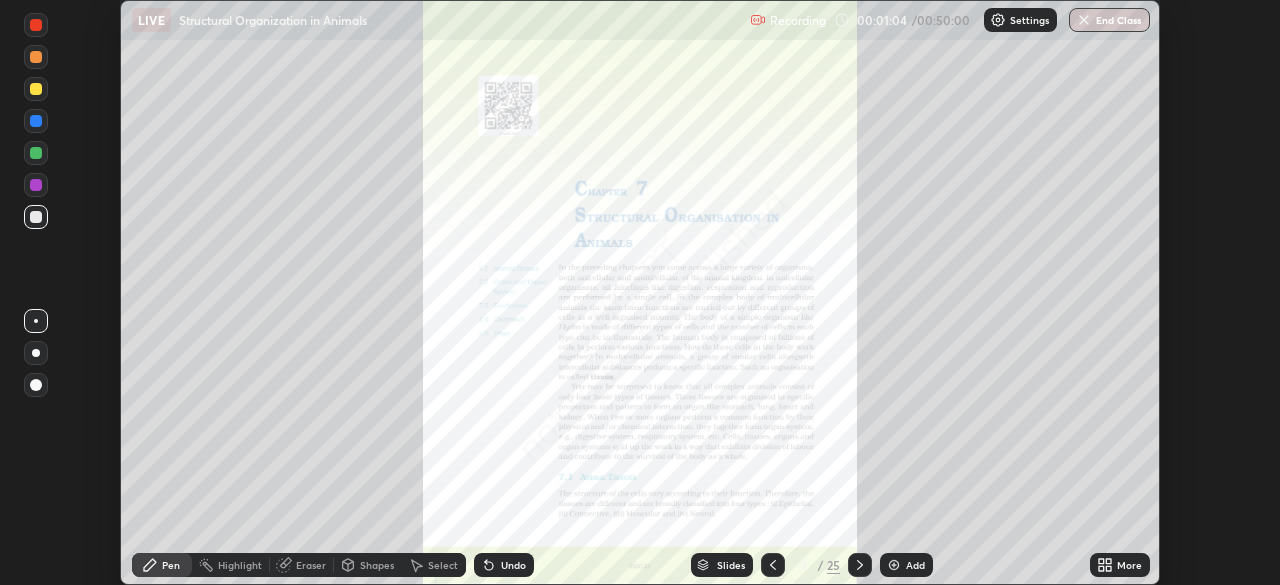 click 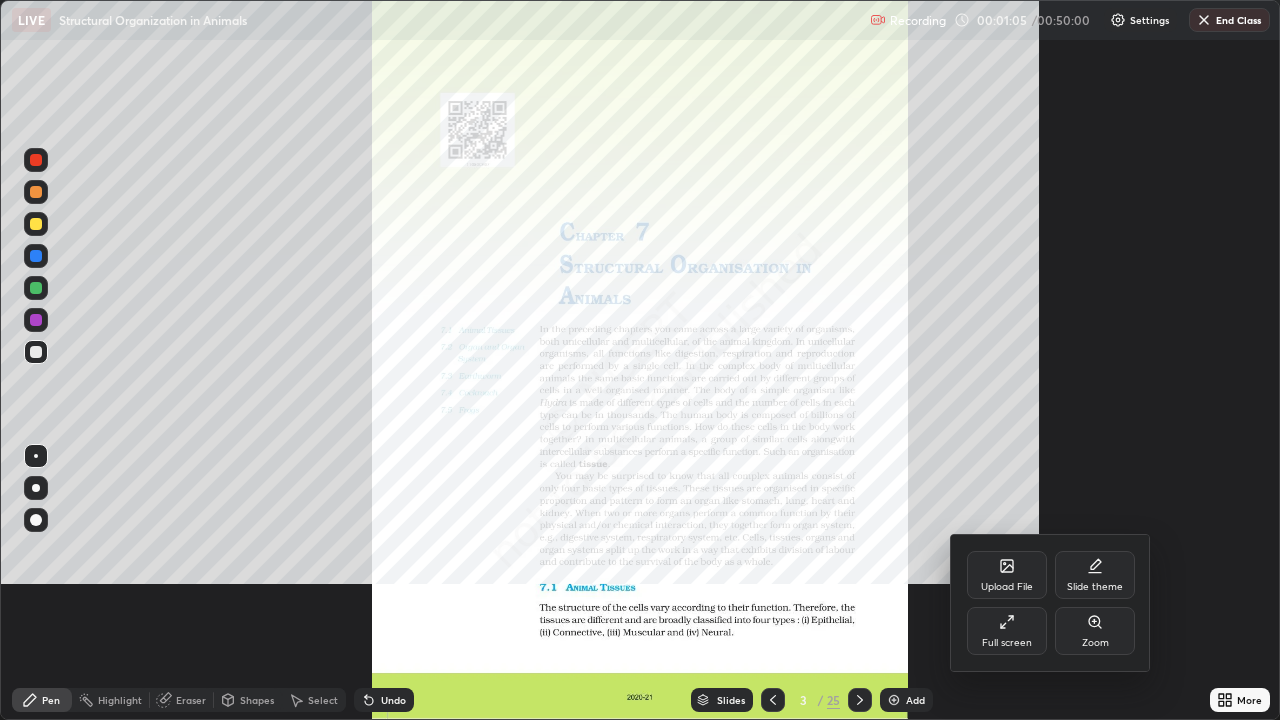 scroll, scrollTop: 99280, scrollLeft: 98720, axis: both 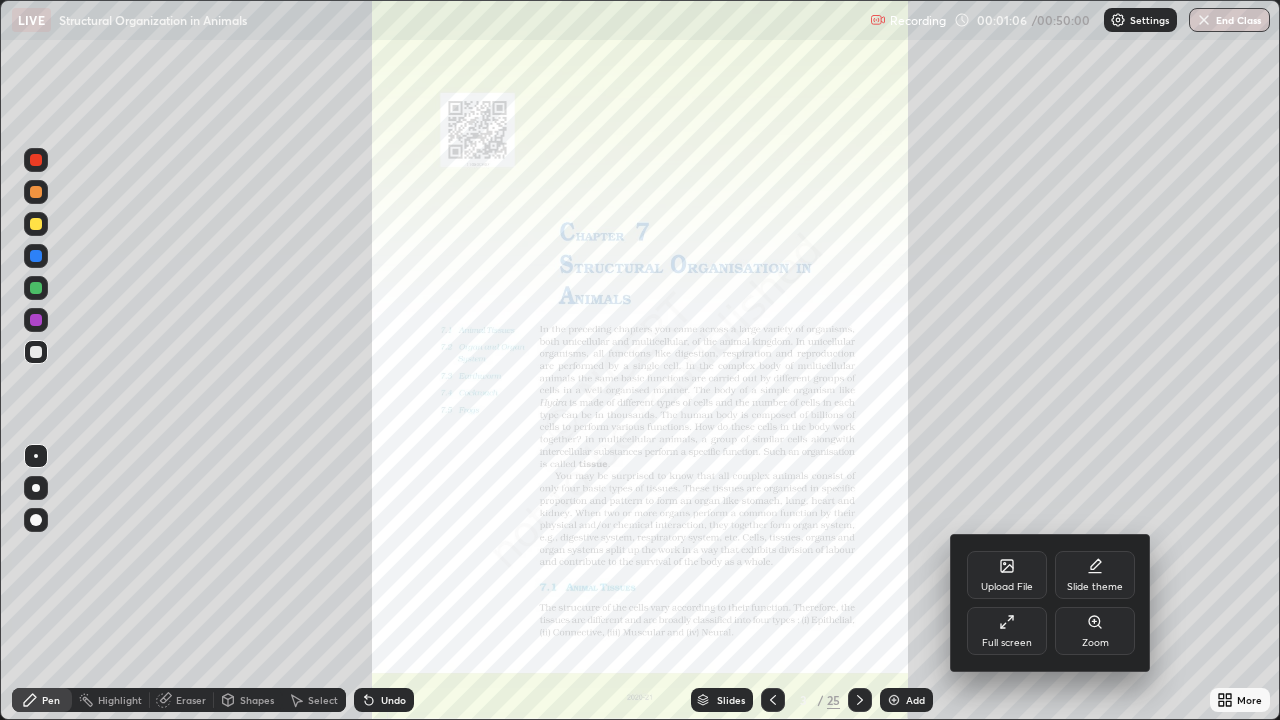 click on "Upload File" at bounding box center (1007, 575) 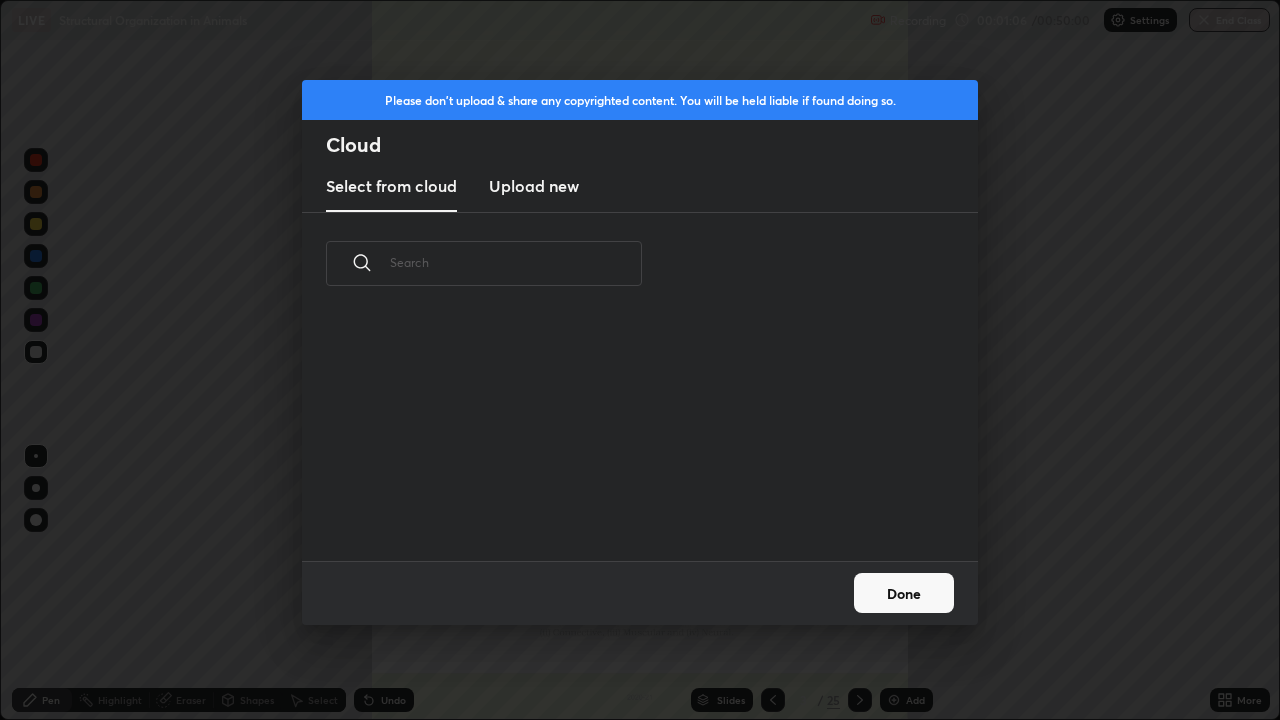 scroll, scrollTop: 7, scrollLeft: 11, axis: both 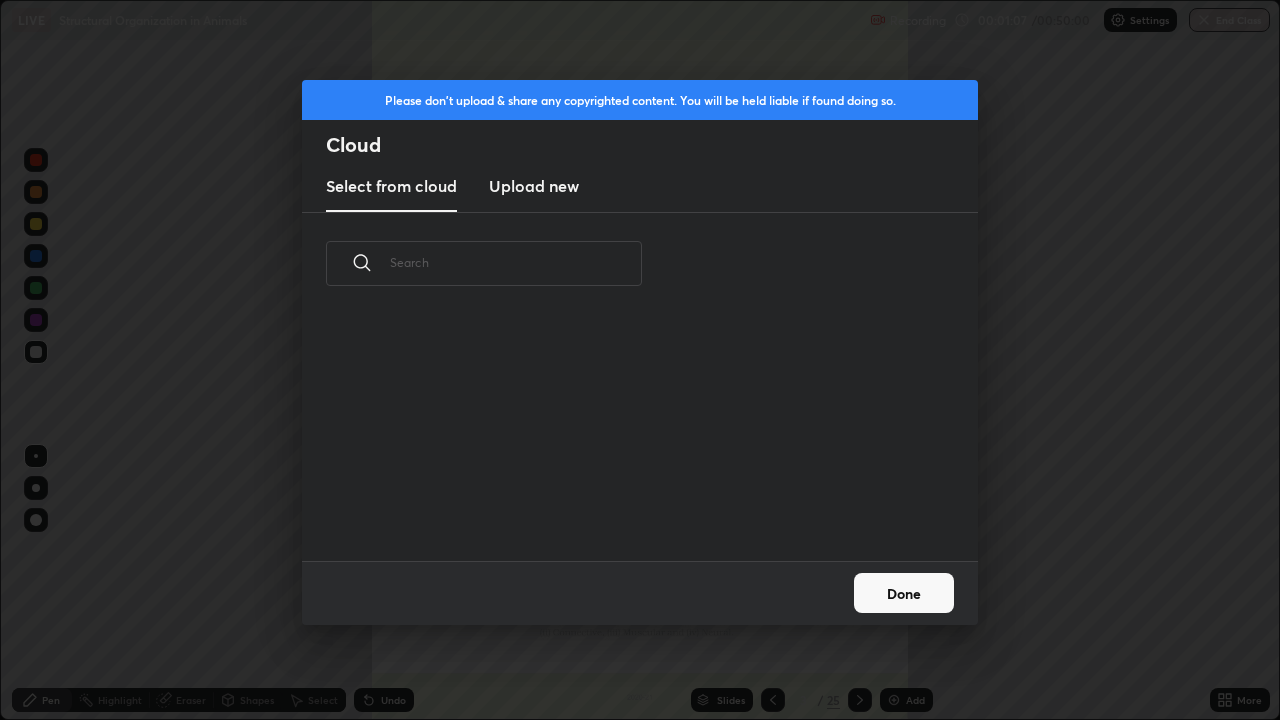 click on "Upload new" at bounding box center (534, 186) 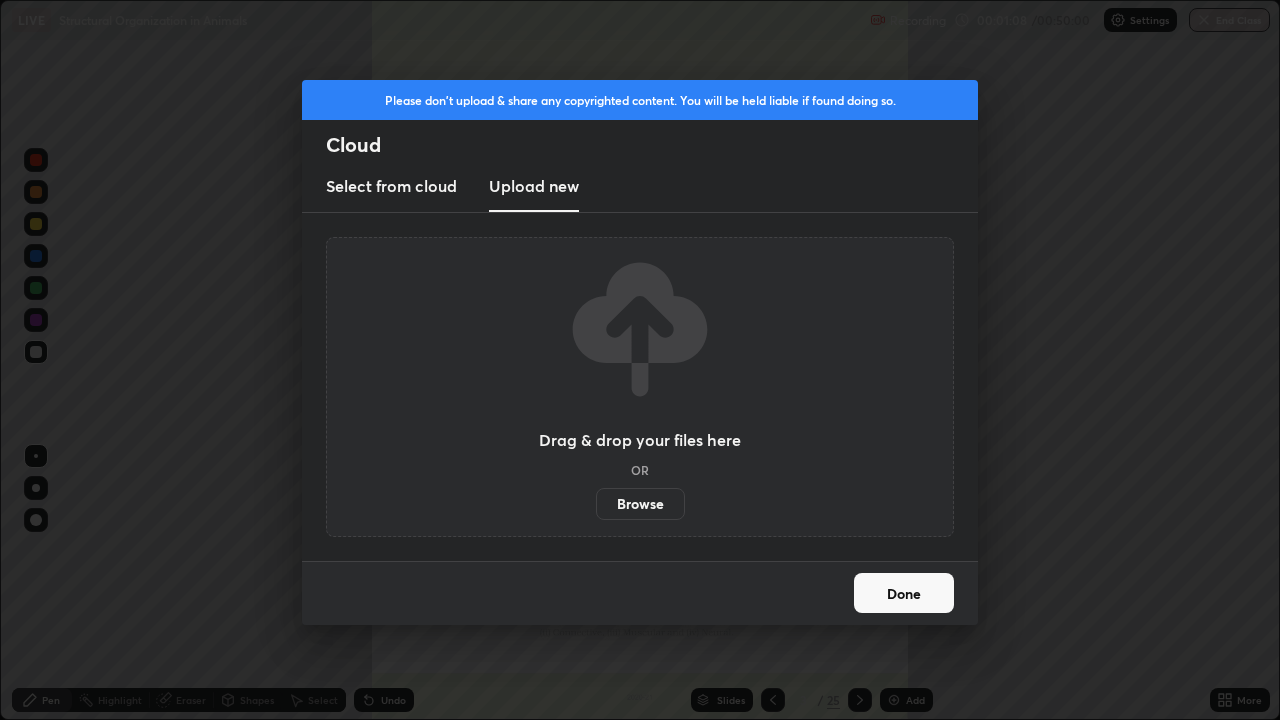 click on "Browse" at bounding box center [640, 504] 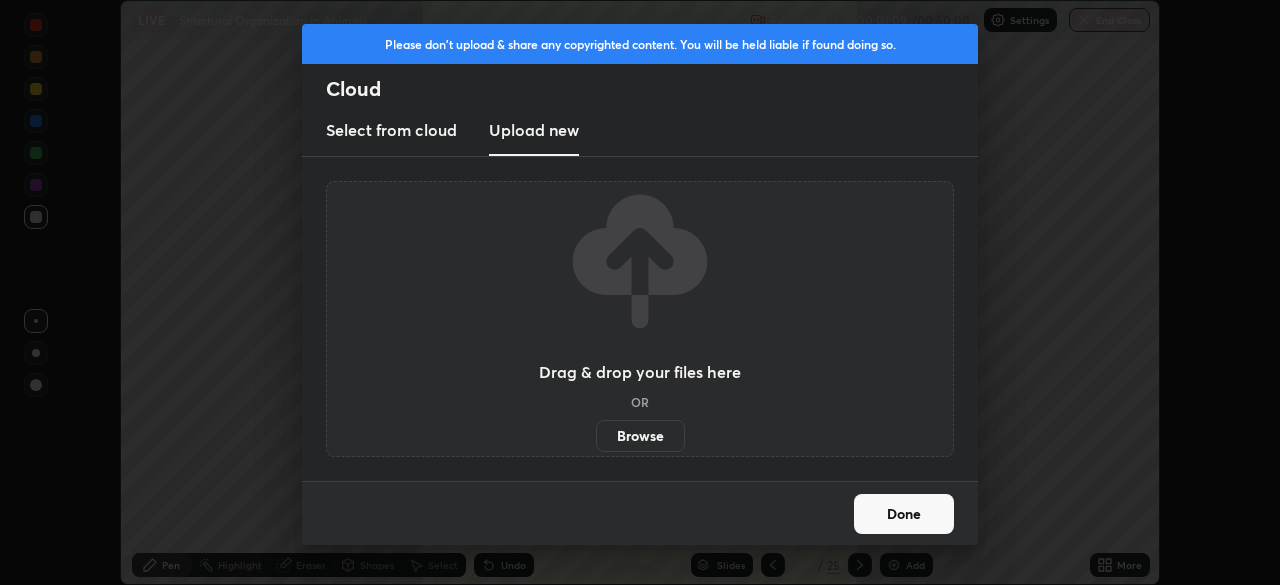 scroll, scrollTop: 585, scrollLeft: 1280, axis: both 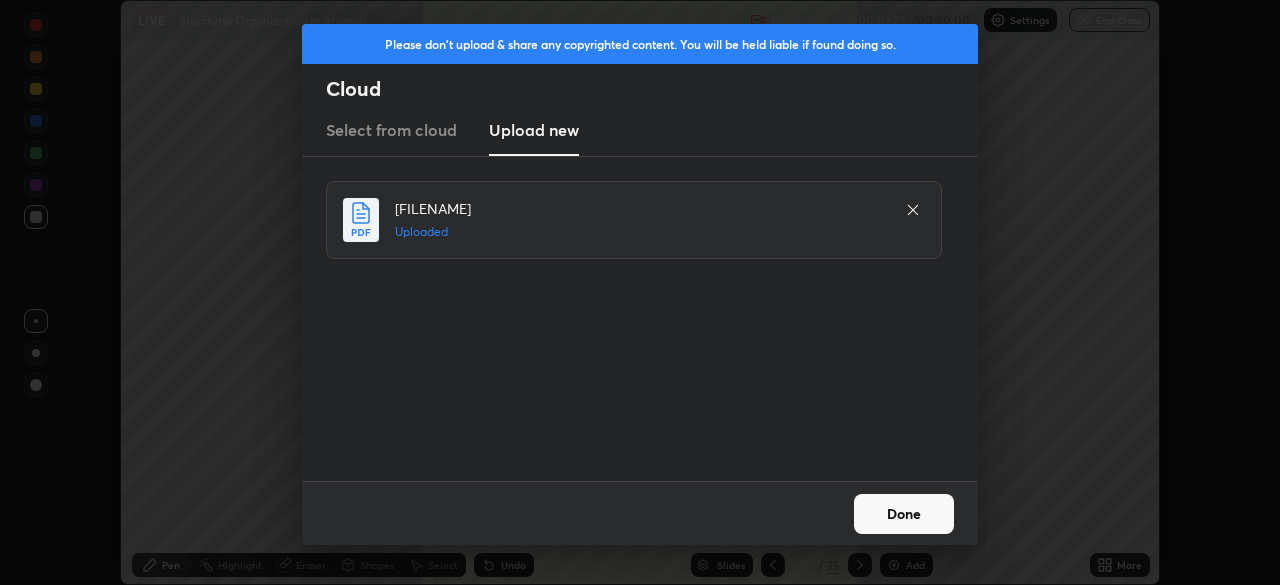 click on "Done" at bounding box center (904, 514) 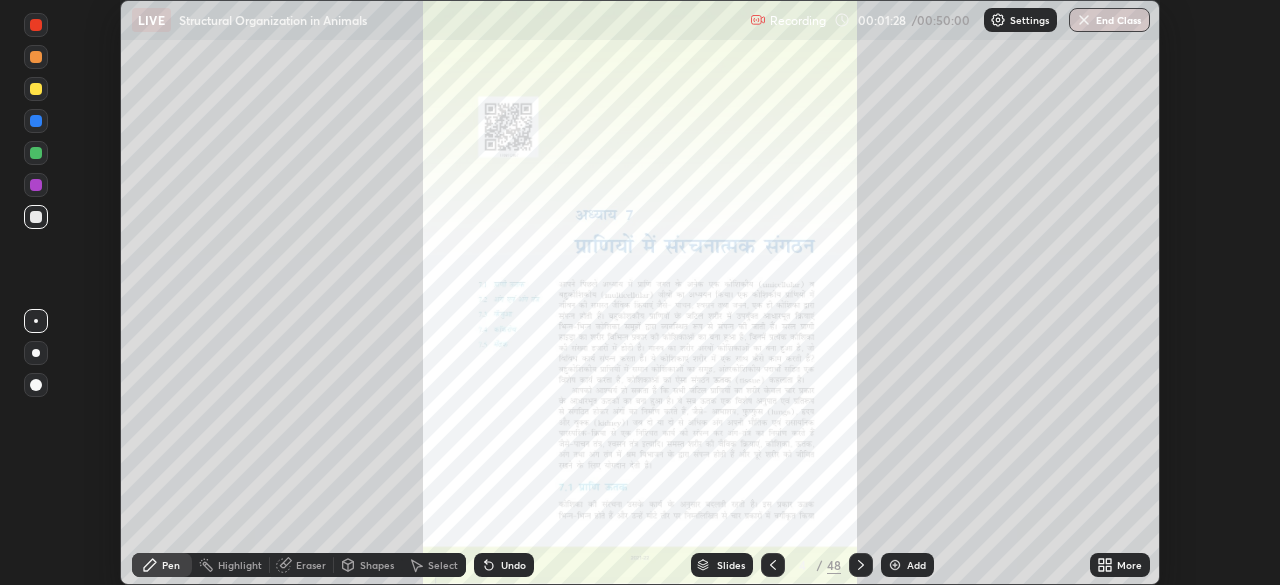 click 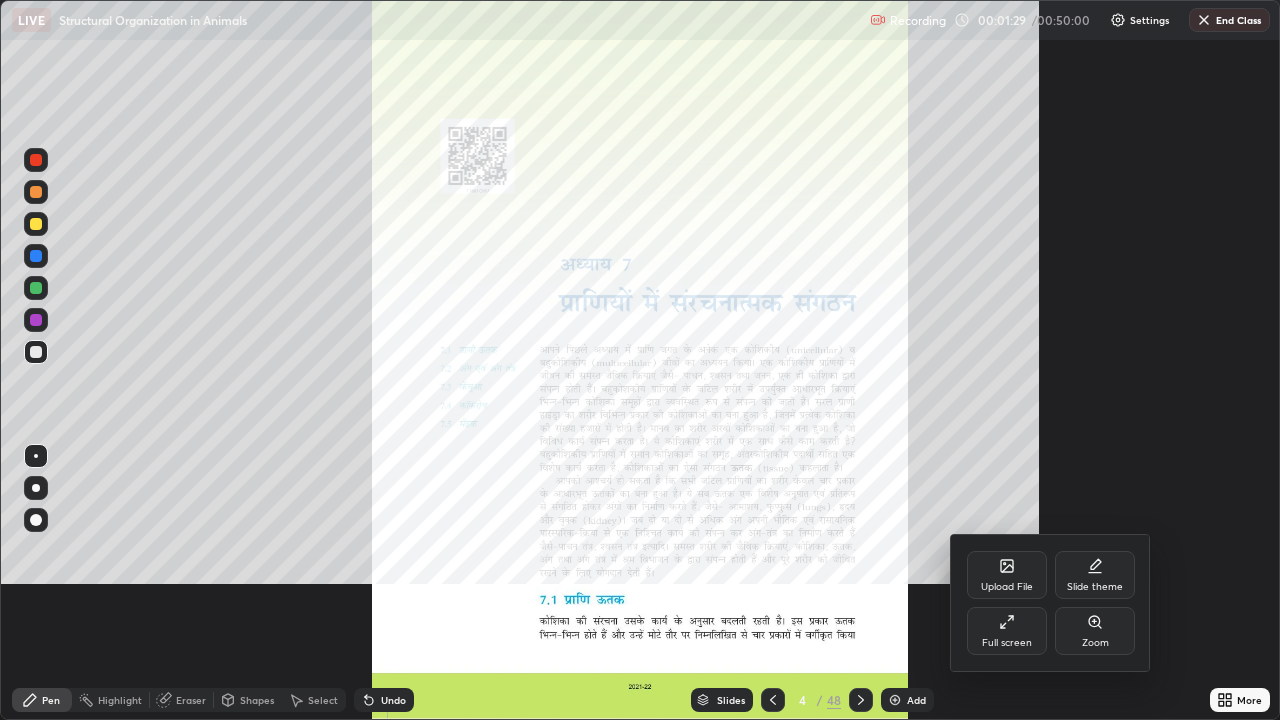 scroll, scrollTop: 99280, scrollLeft: 98720, axis: both 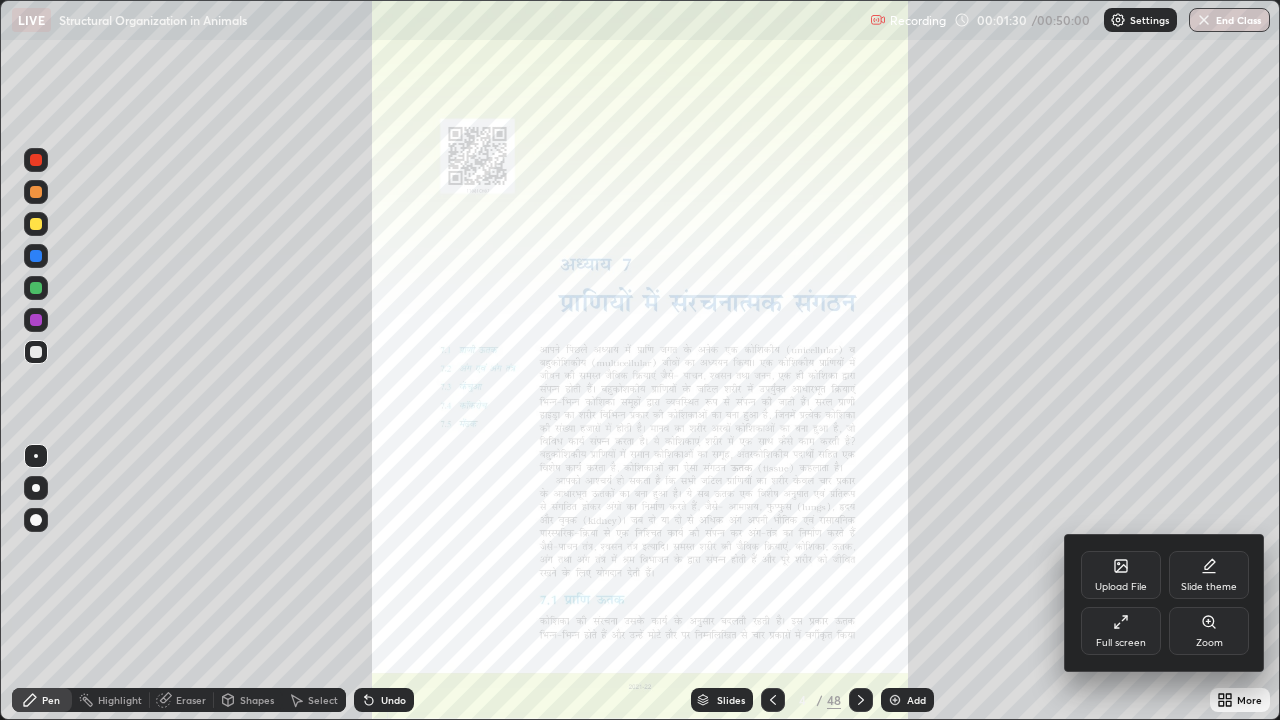click 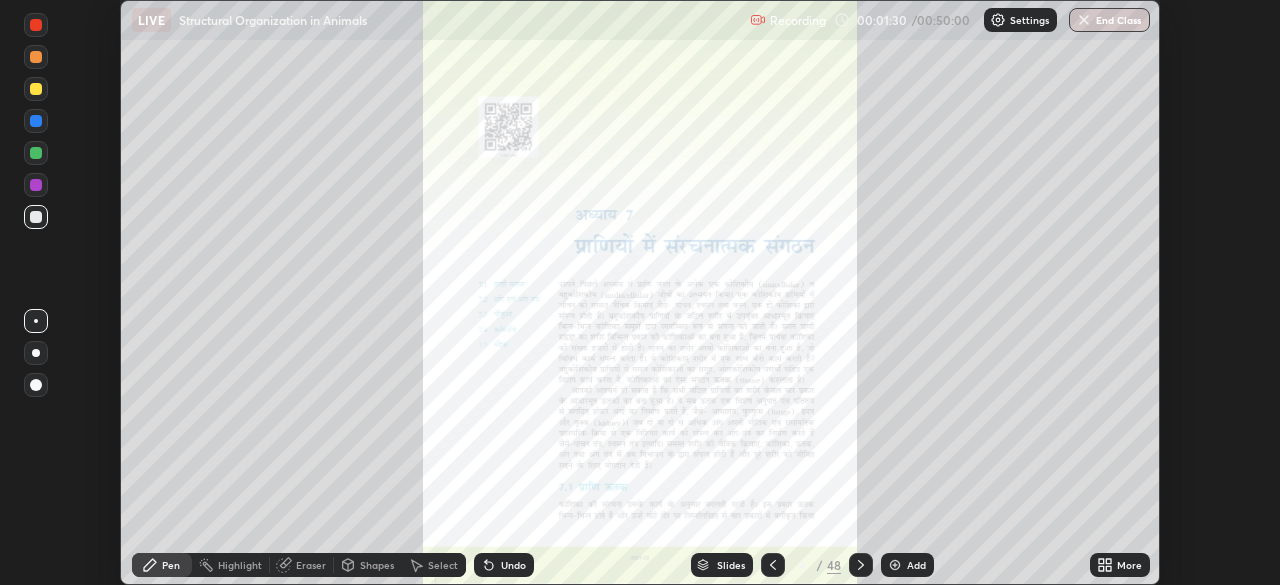 scroll, scrollTop: 585, scrollLeft: 1280, axis: both 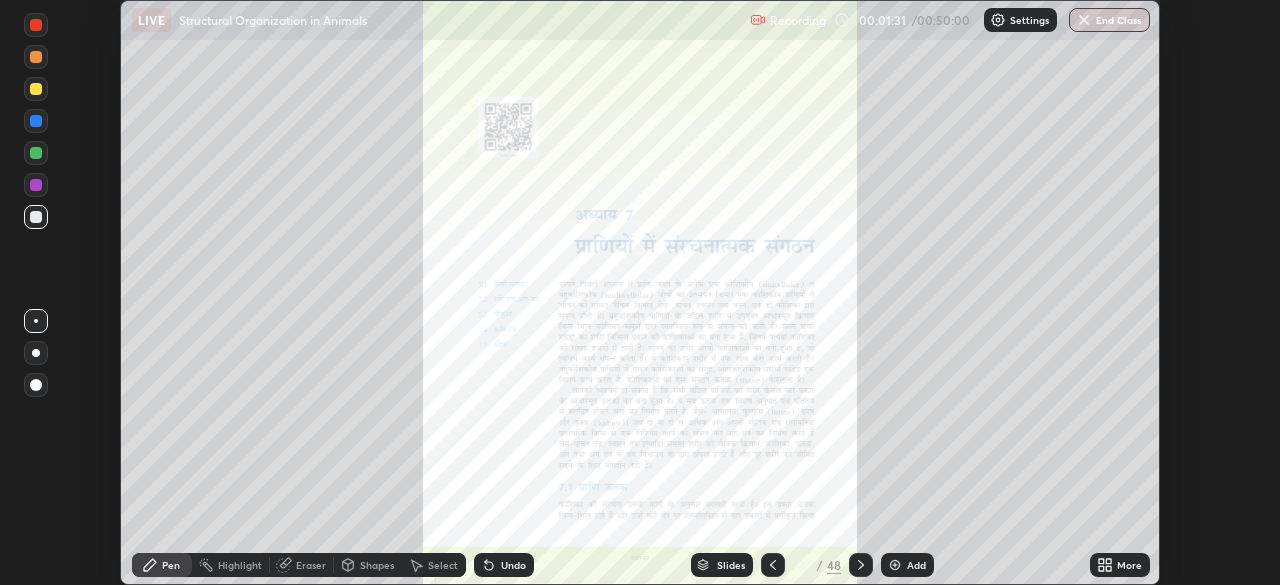 click 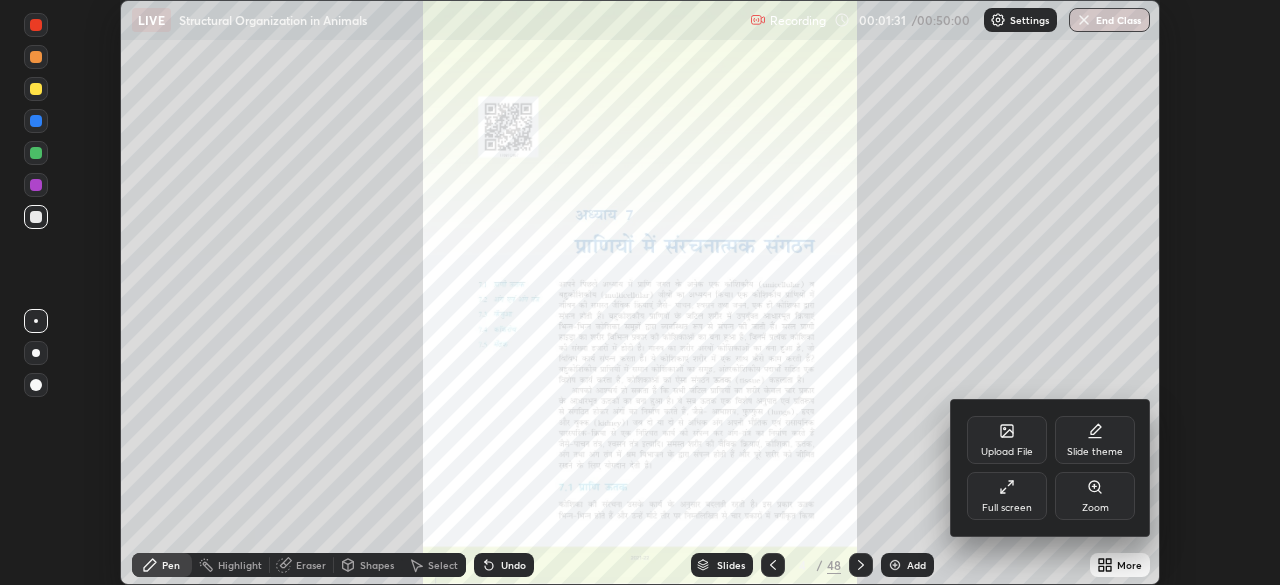 click on "Full screen" at bounding box center (1007, 496) 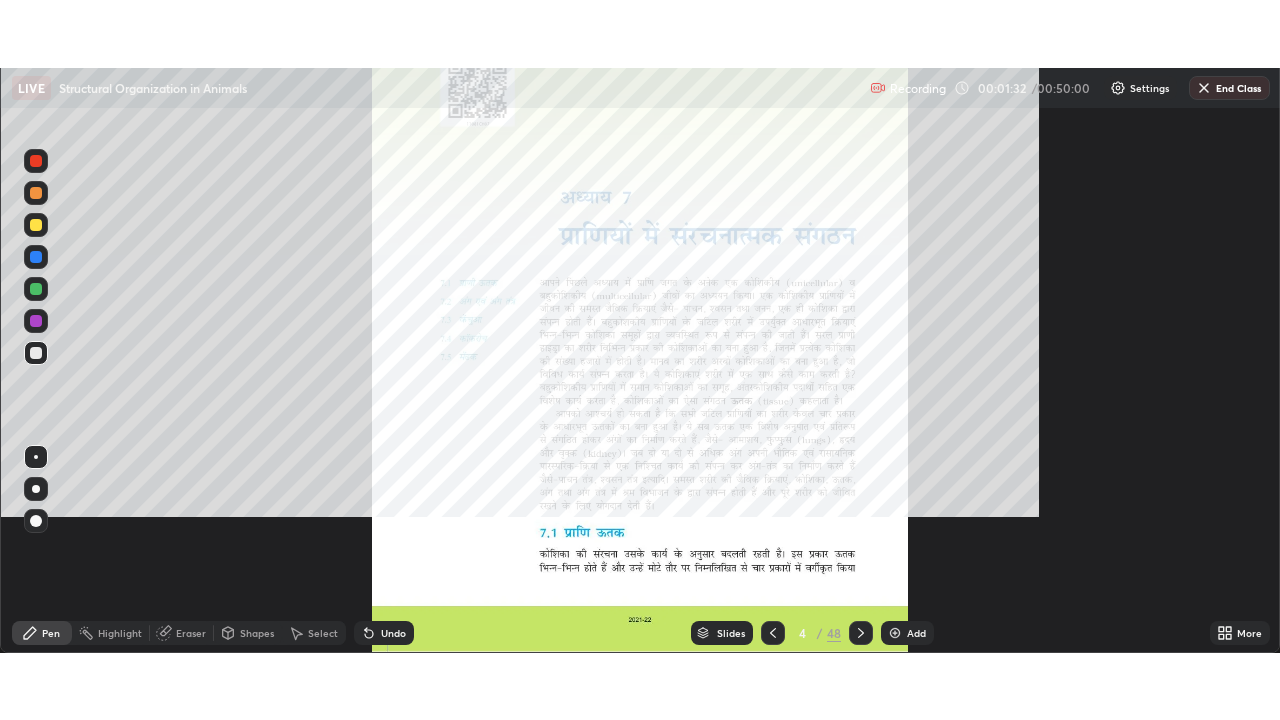 scroll, scrollTop: 99280, scrollLeft: 98720, axis: both 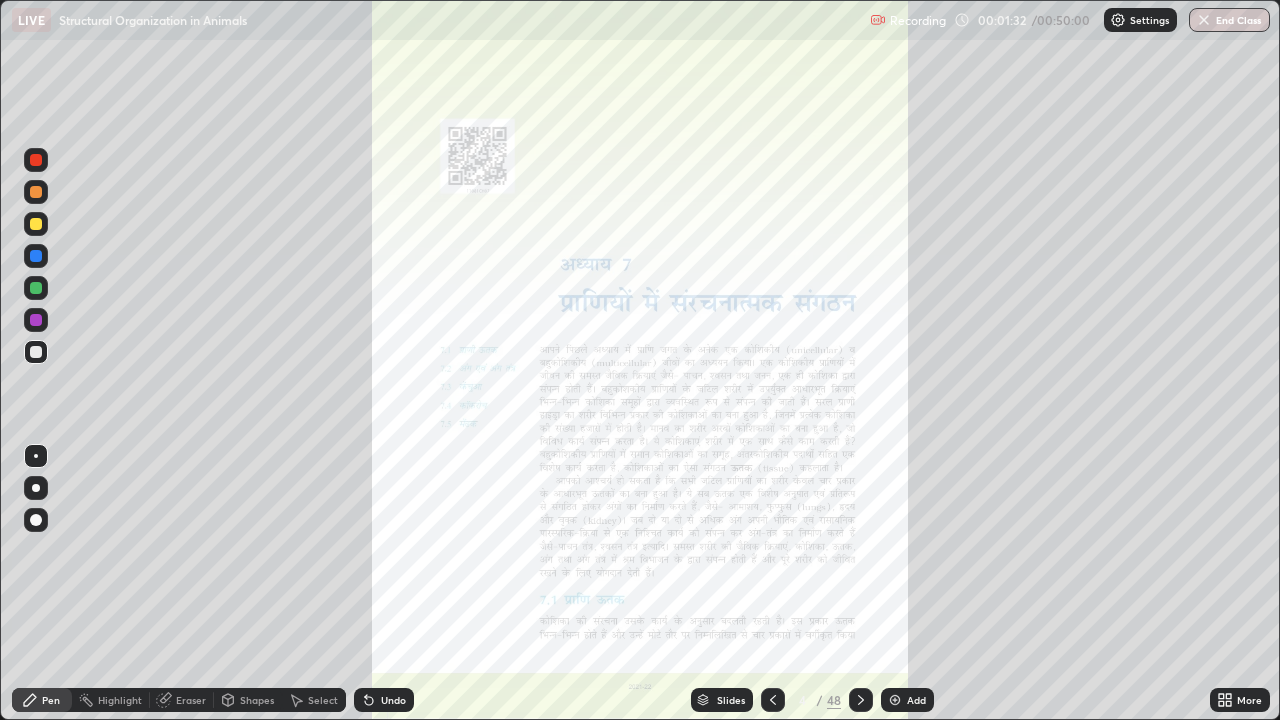 click 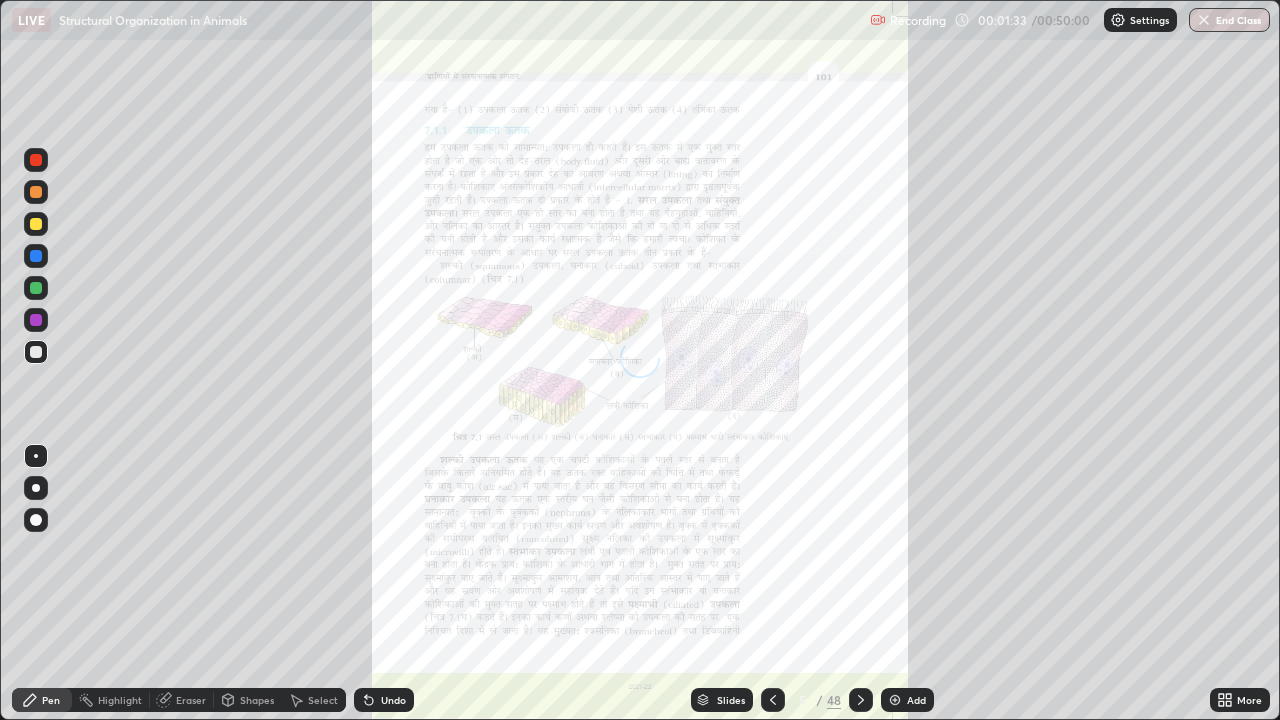 click 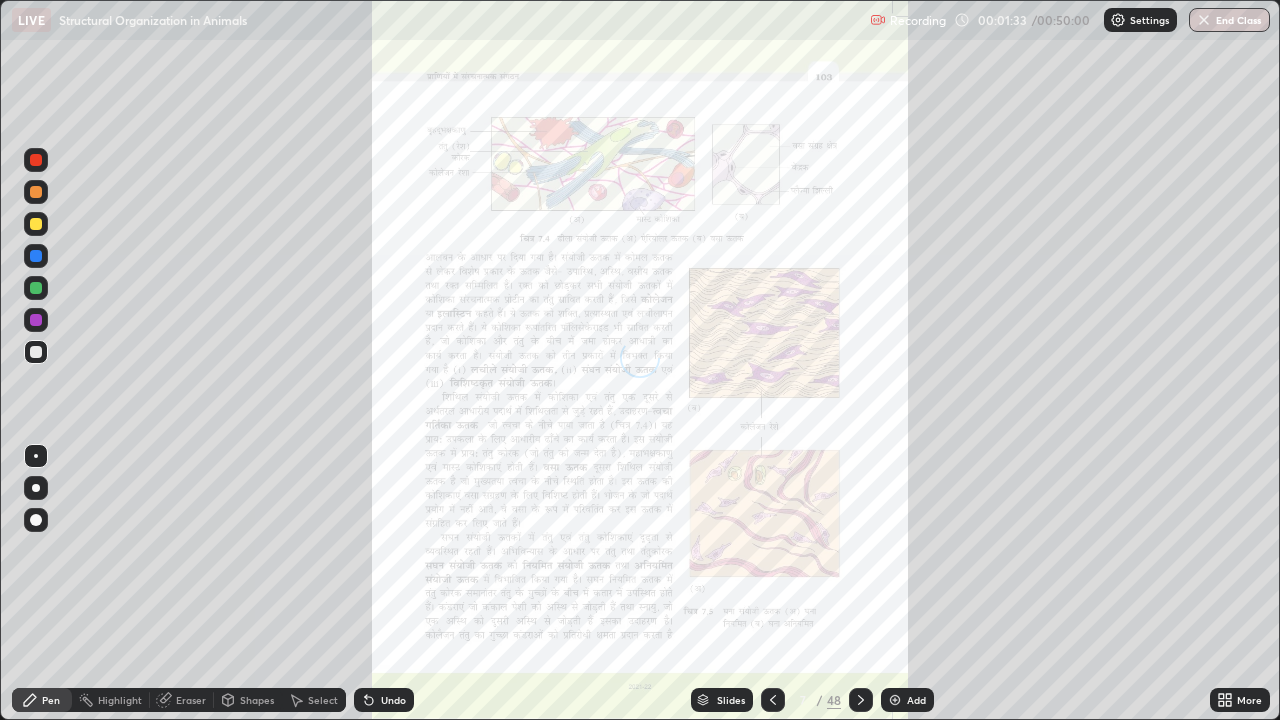 click 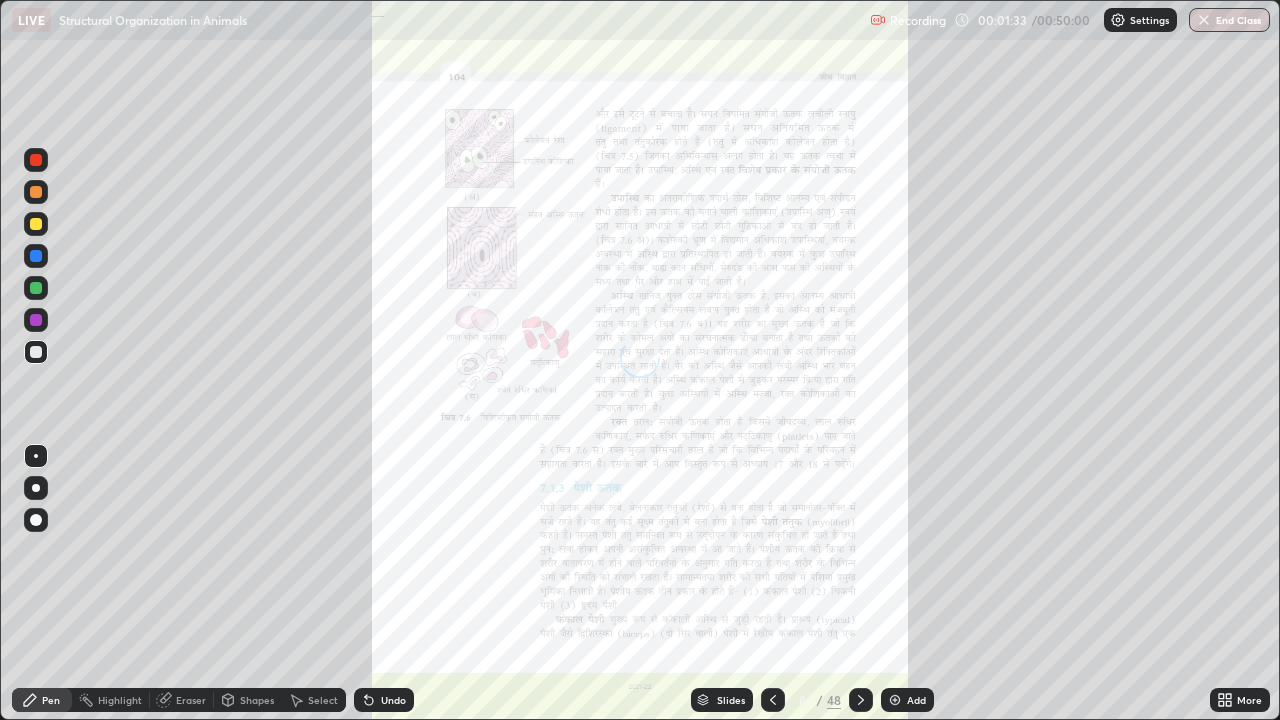 click 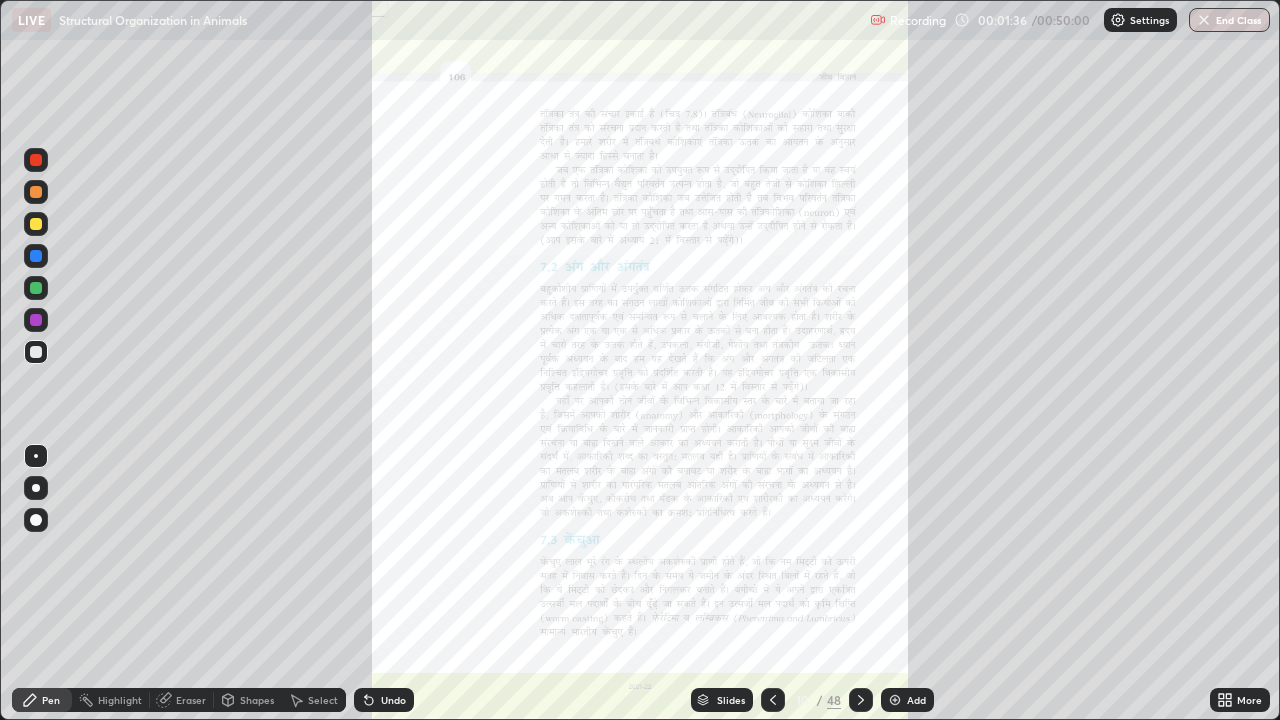 click on "Slides" at bounding box center [731, 700] 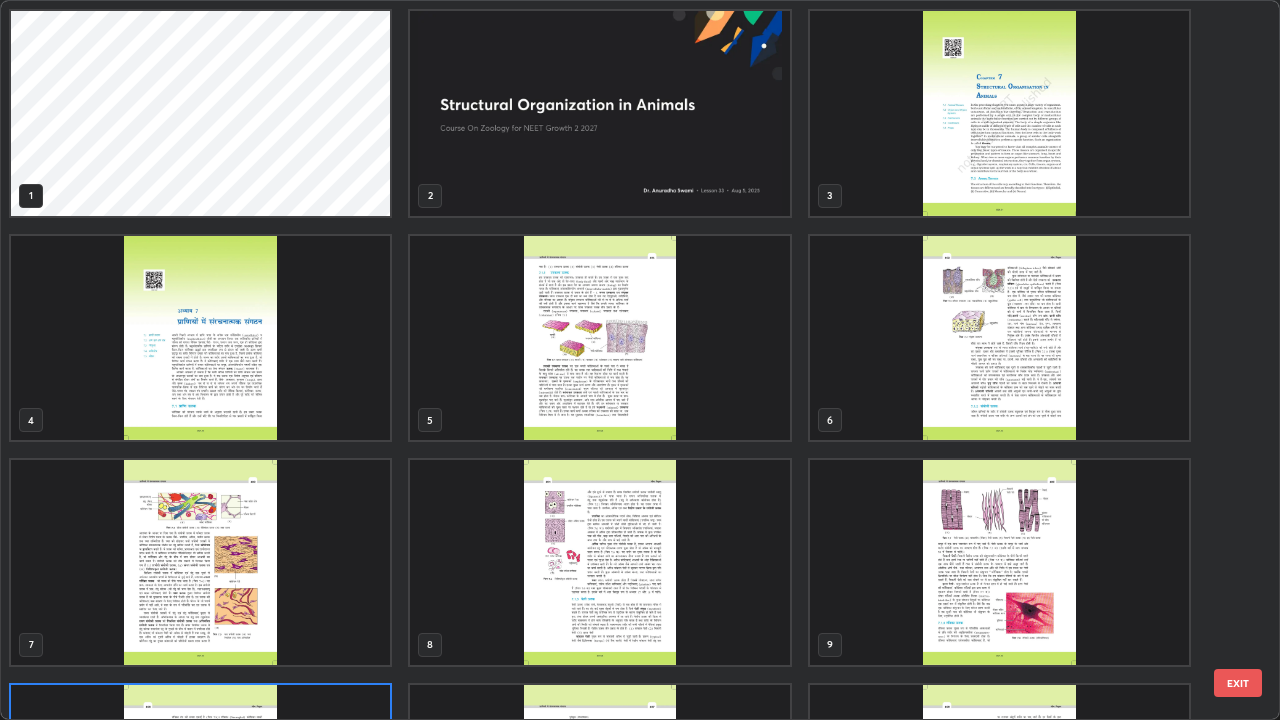 scroll, scrollTop: 180, scrollLeft: 0, axis: vertical 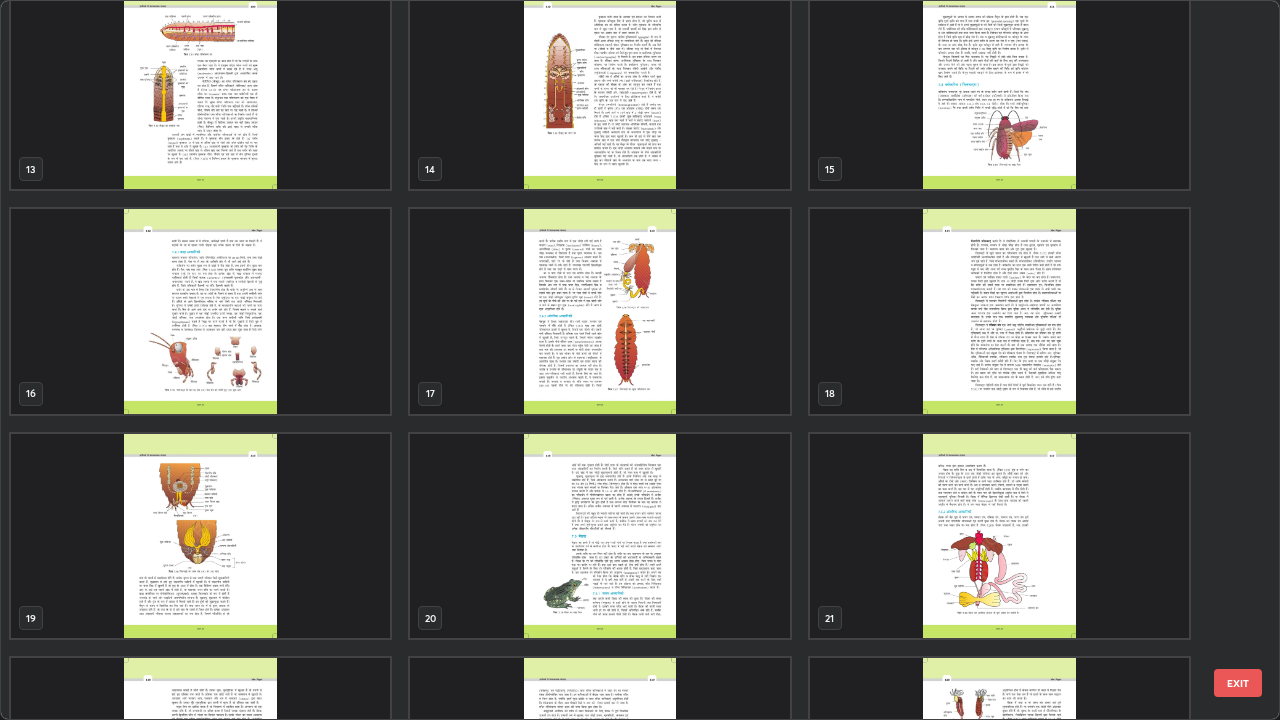 click at bounding box center (200, 536) 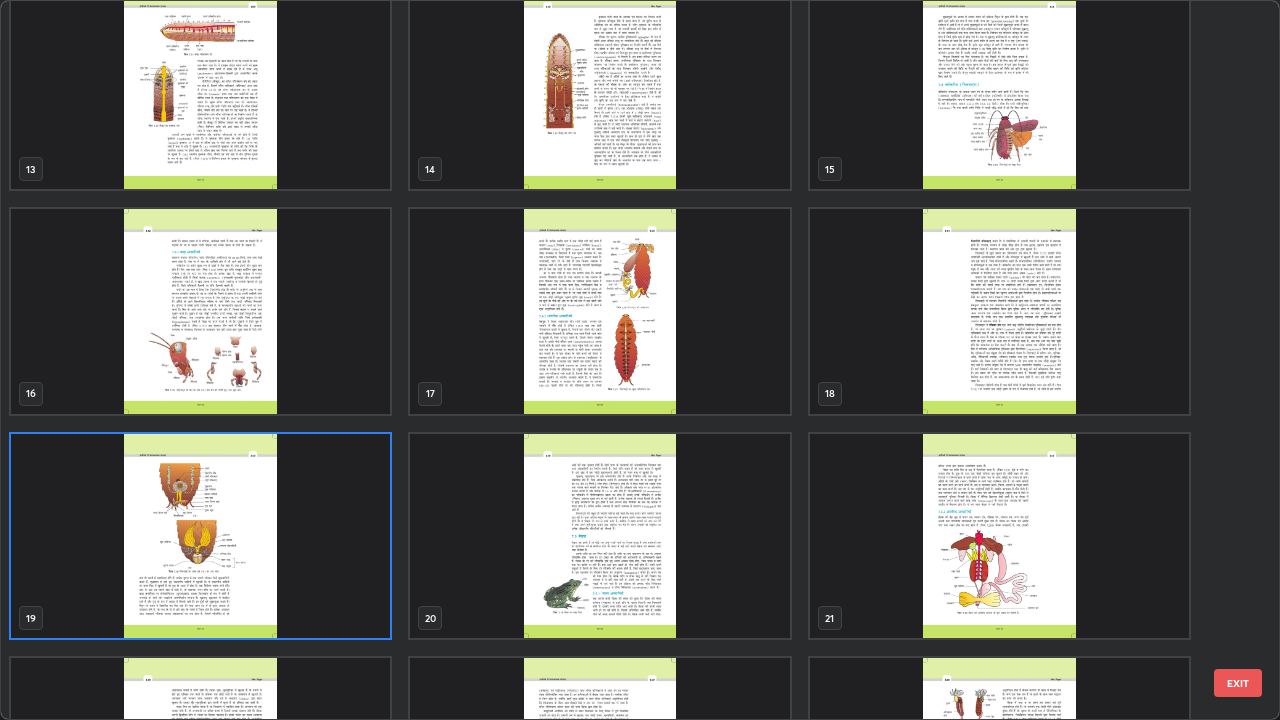 click at bounding box center (200, 536) 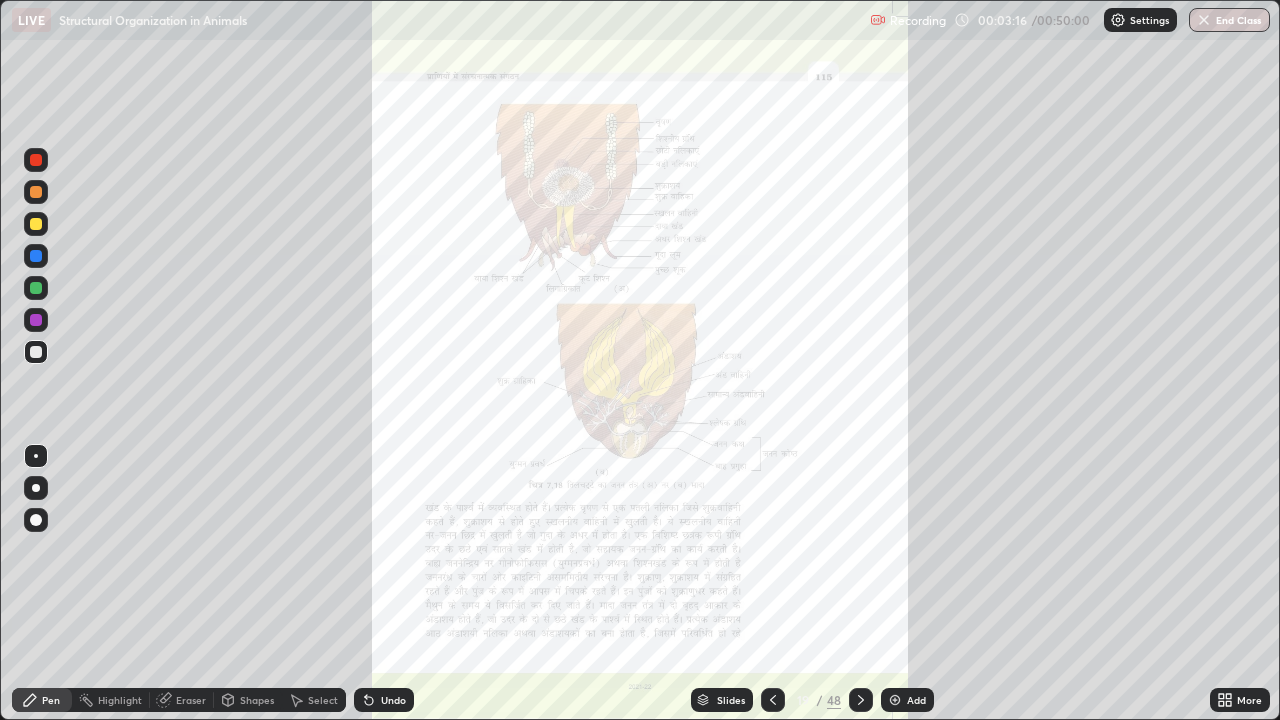 click 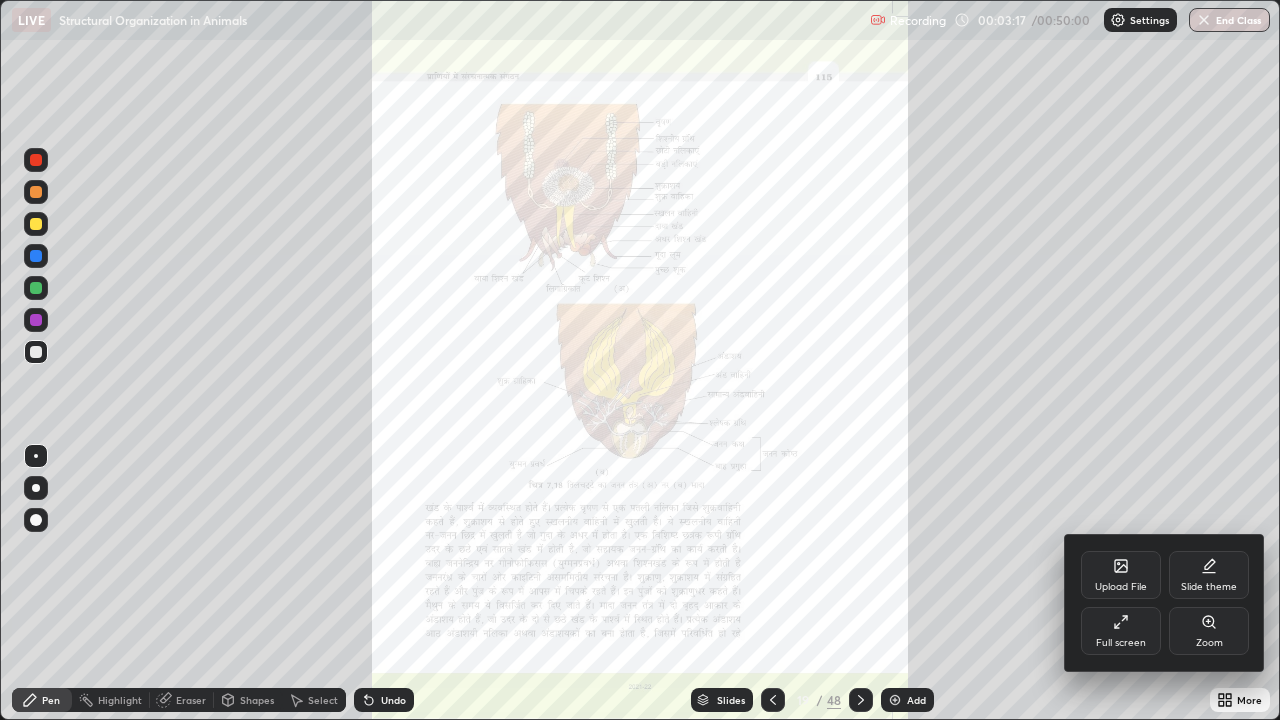 click on "Zoom" at bounding box center [1209, 631] 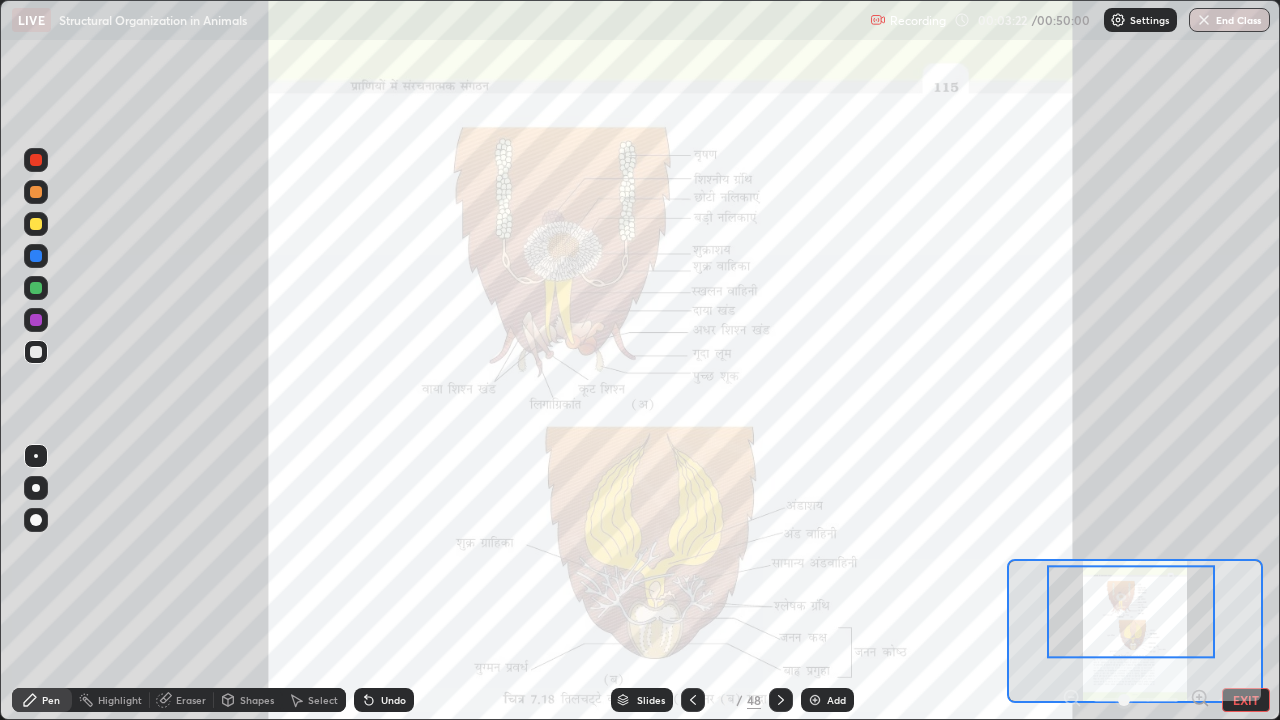 click at bounding box center (36, 320) 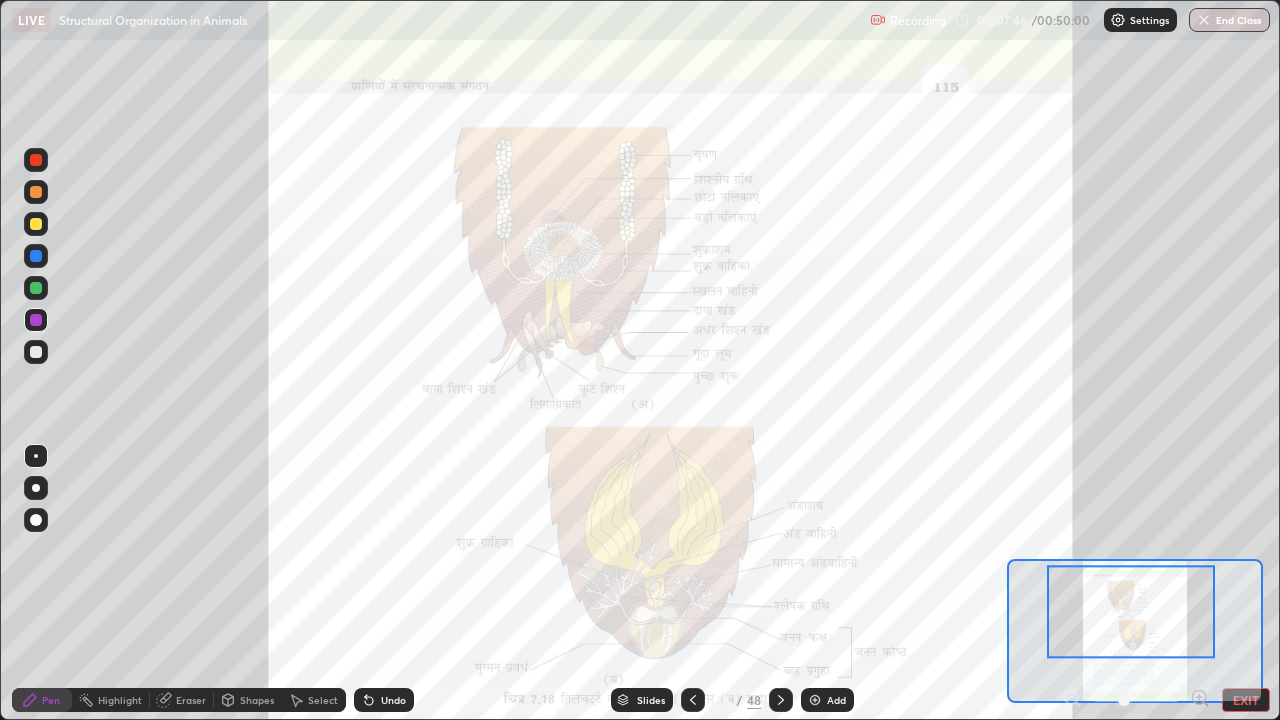 click on "Eraser" at bounding box center (182, 700) 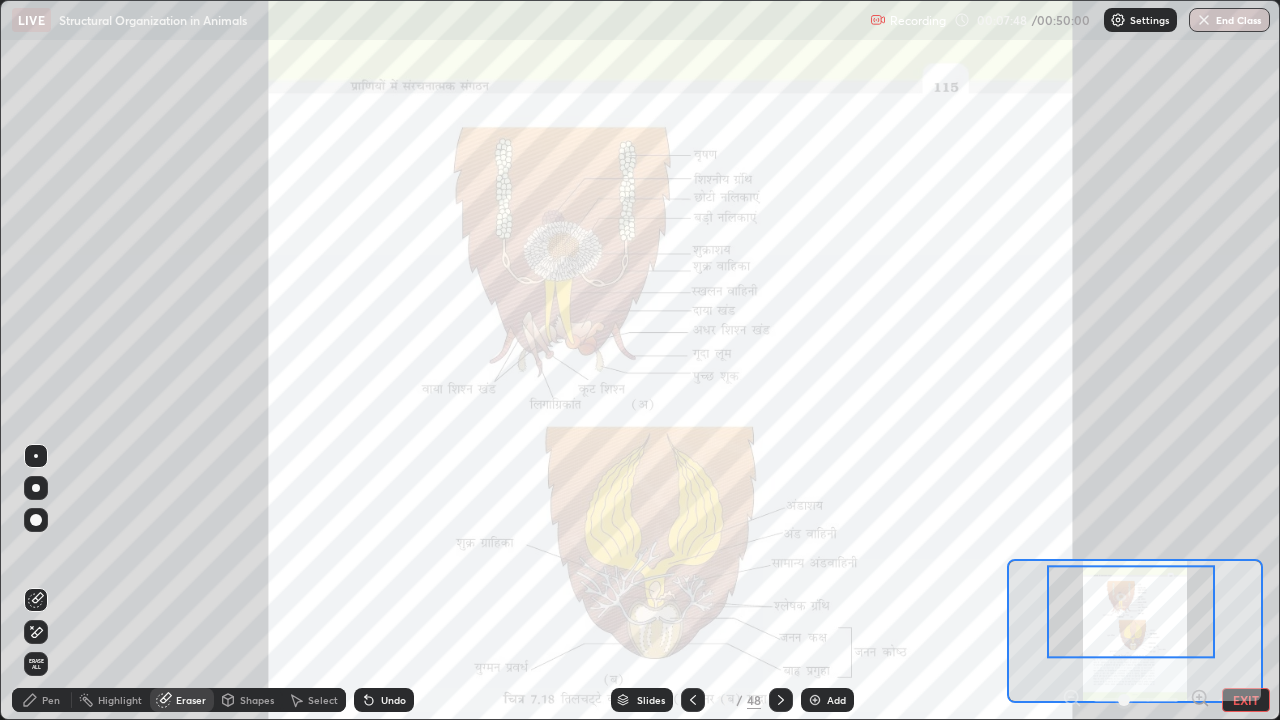 click on "Pen" at bounding box center [42, 700] 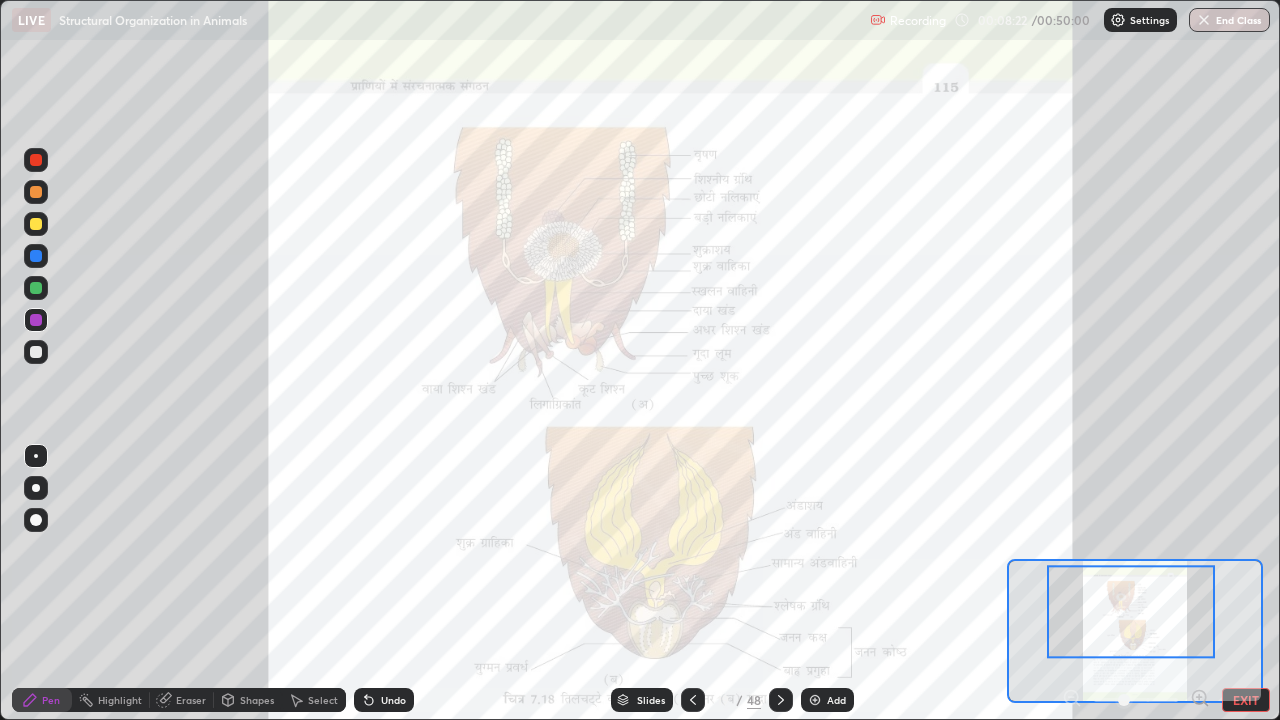 click at bounding box center [36, 192] 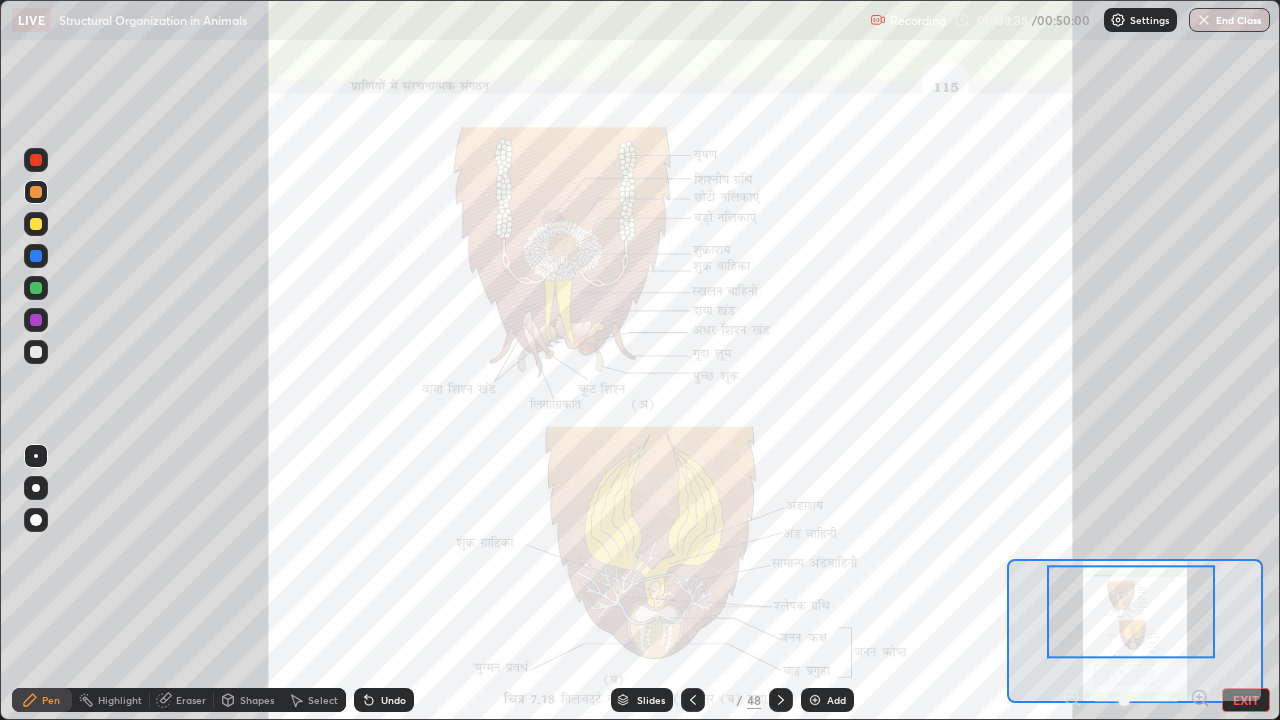 click at bounding box center [36, 288] 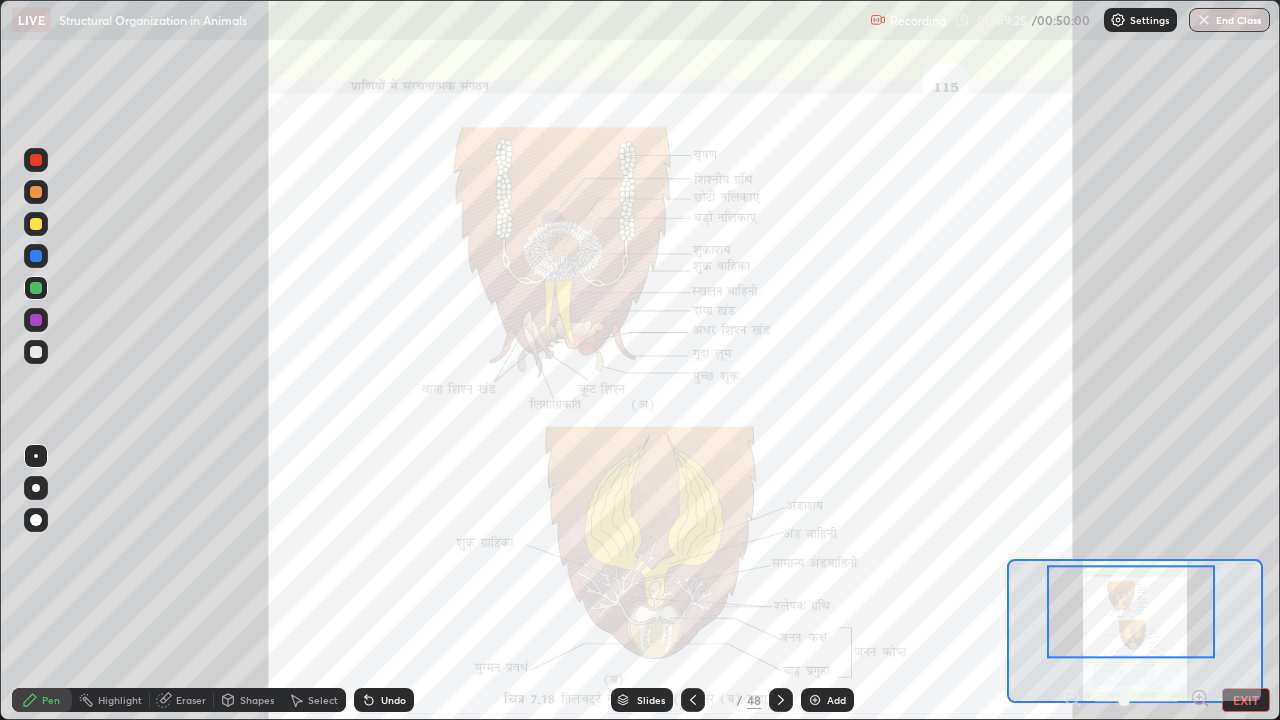 click at bounding box center (36, 160) 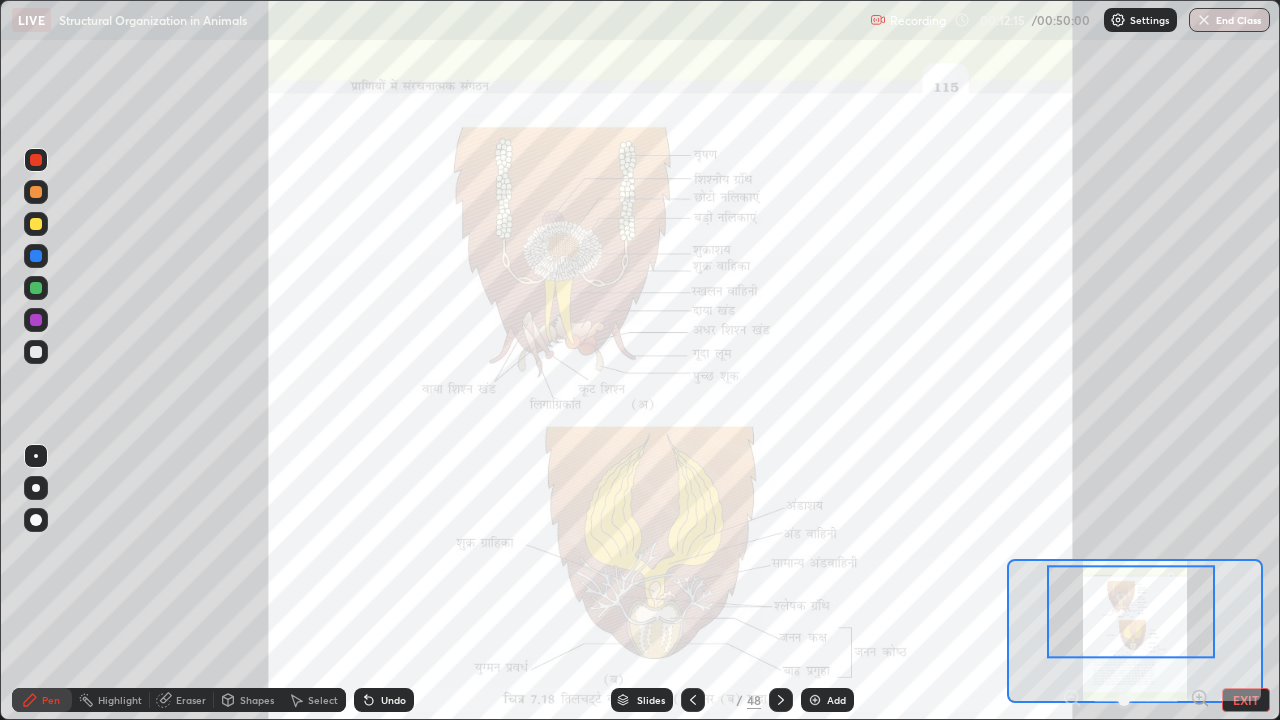 click at bounding box center [36, 192] 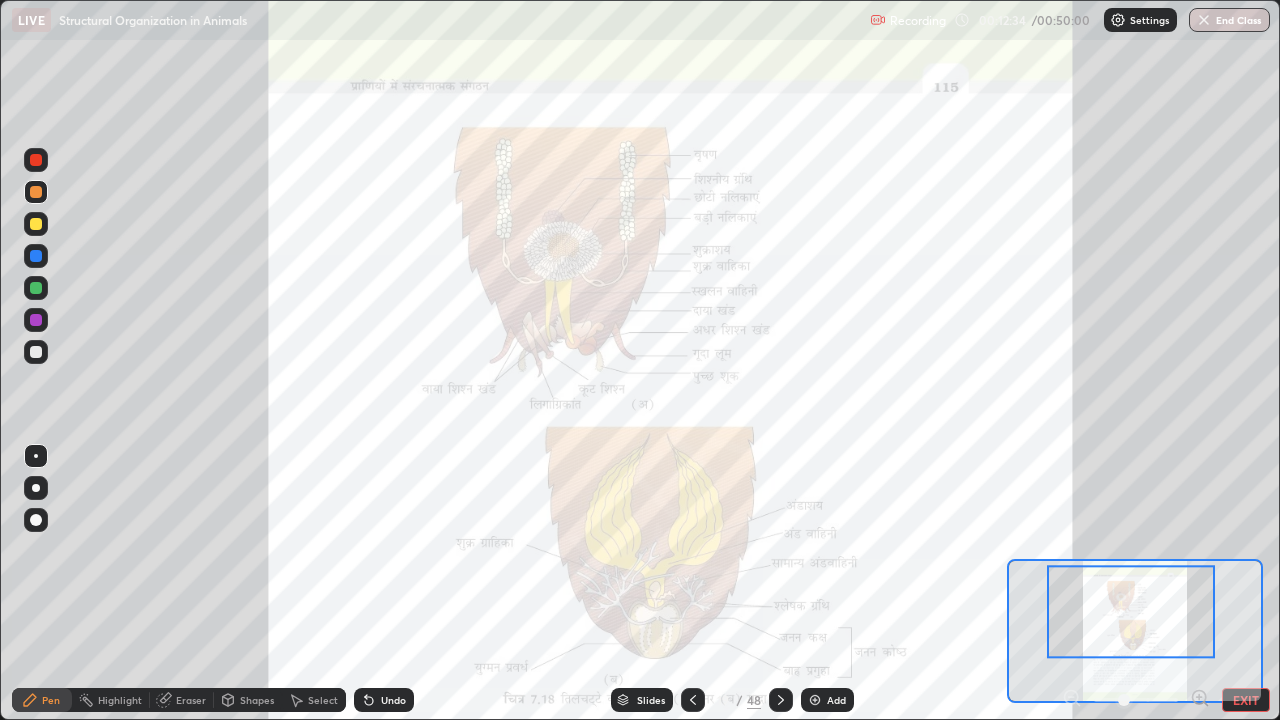 click at bounding box center [36, 352] 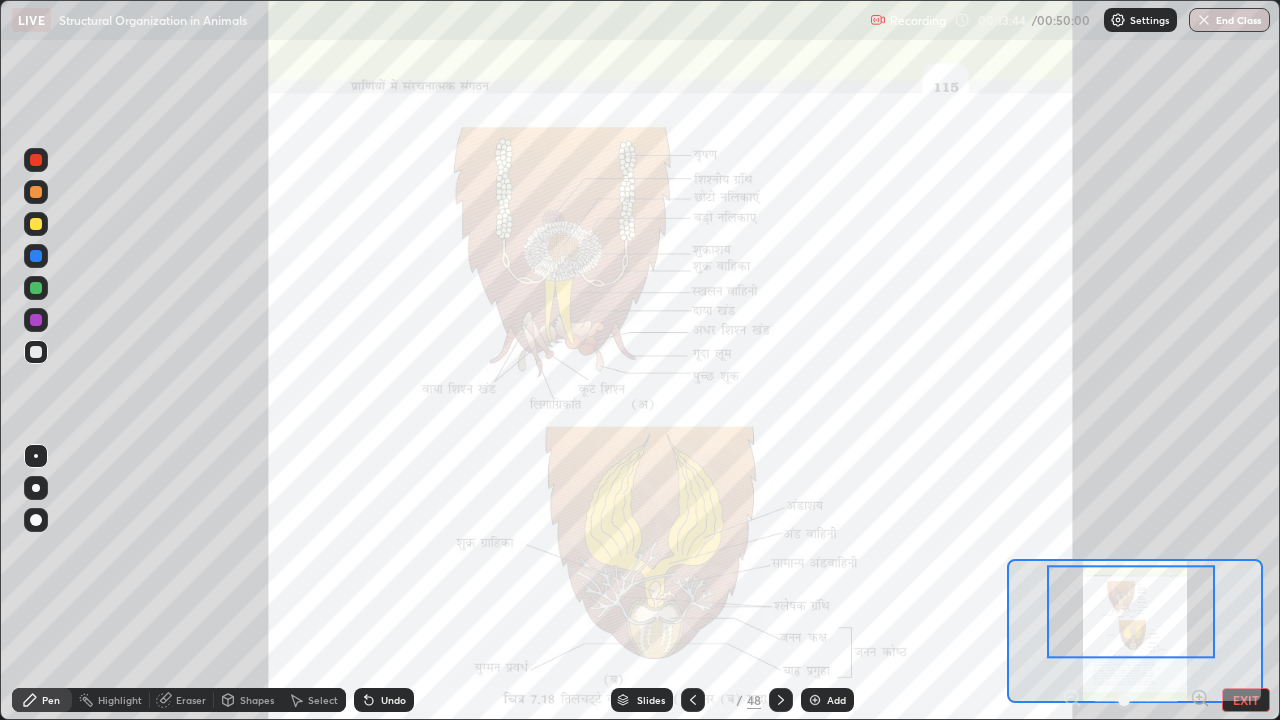 click at bounding box center [36, 320] 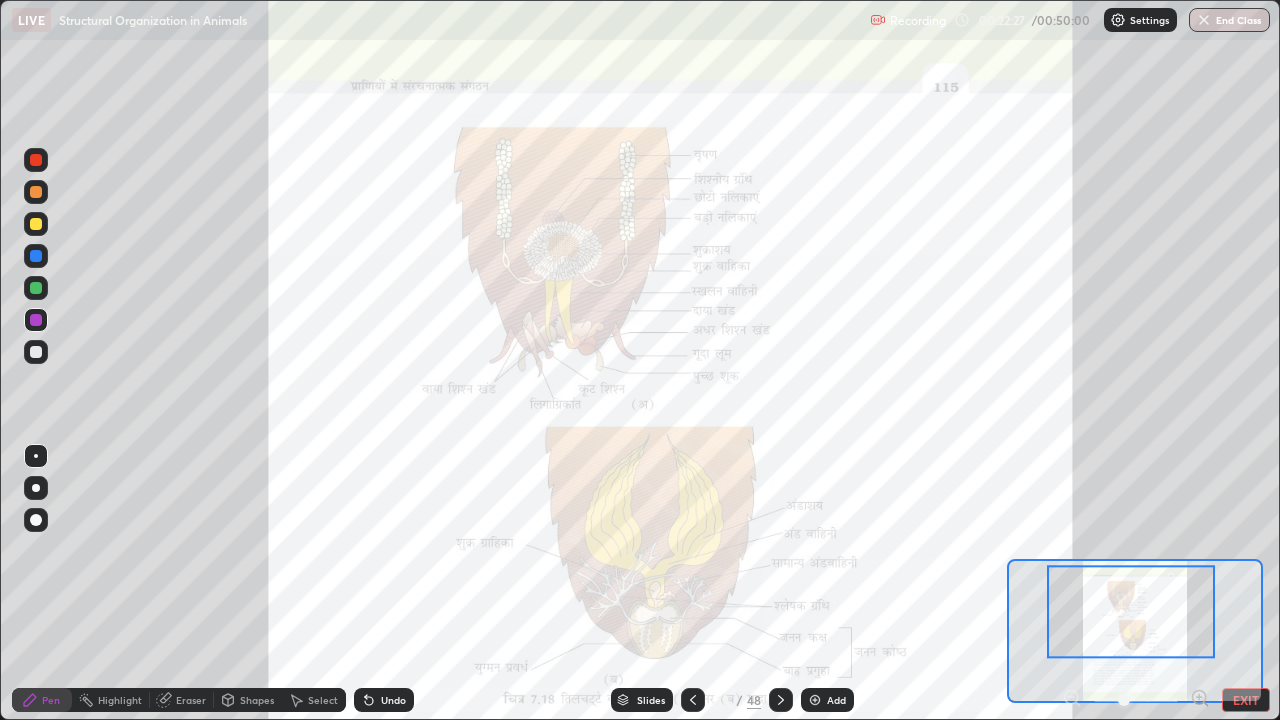 click at bounding box center [815, 700] 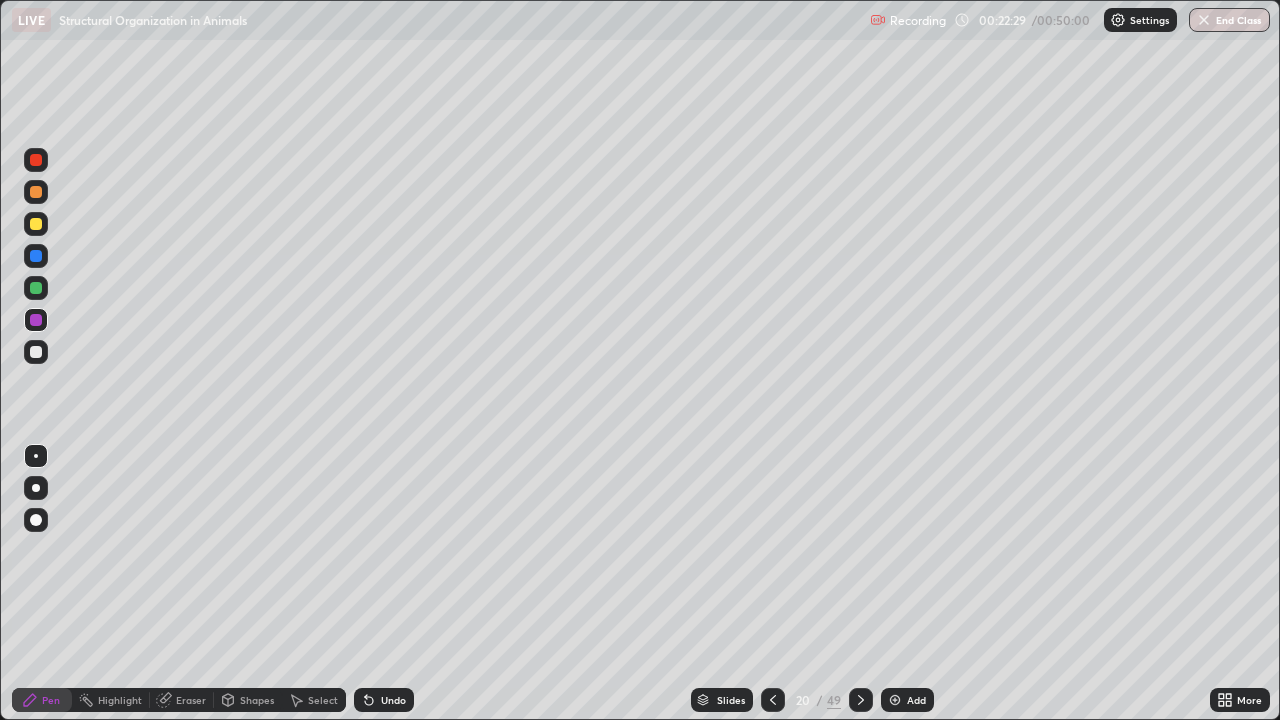 click at bounding box center (36, 352) 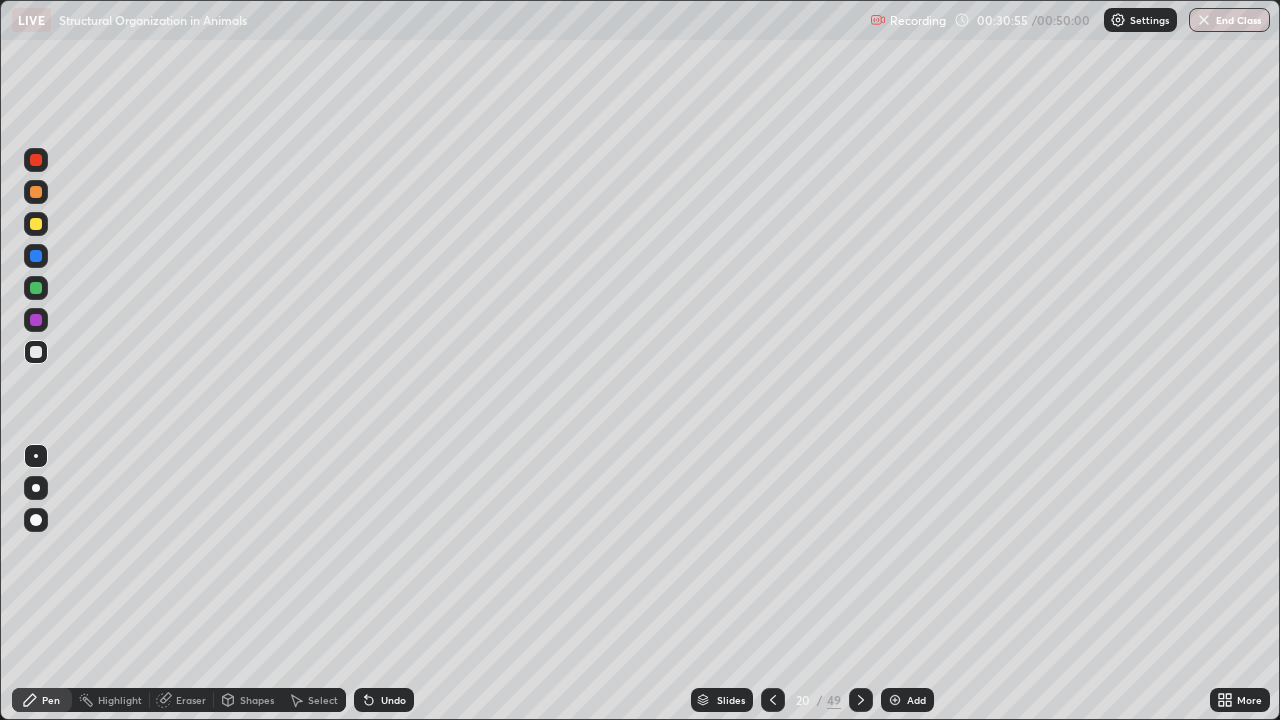 click 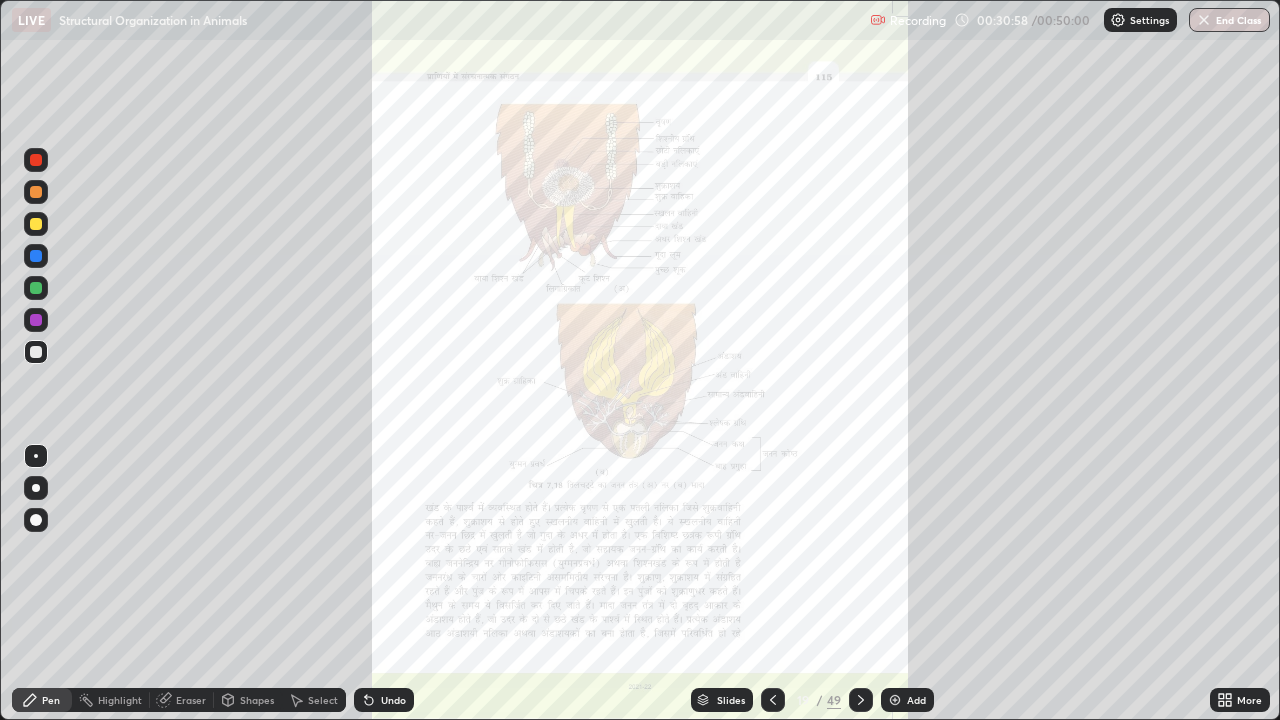 click 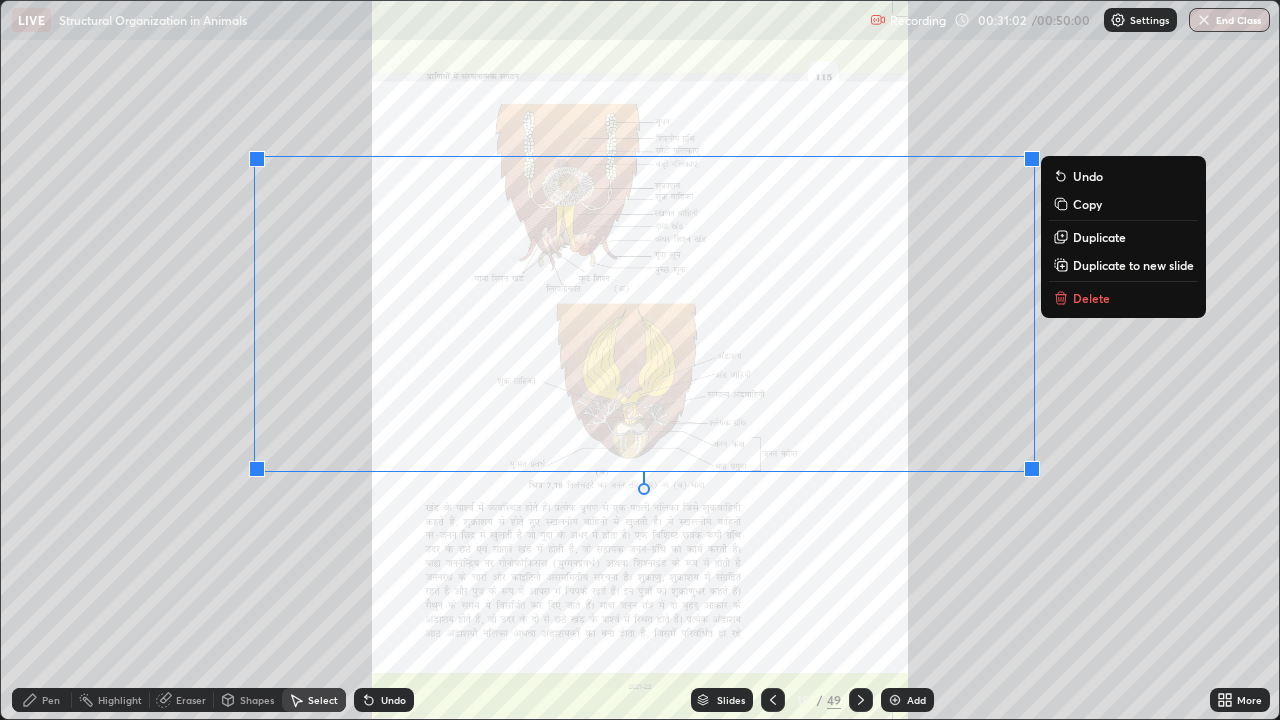 click on "Delete" at bounding box center (1091, 298) 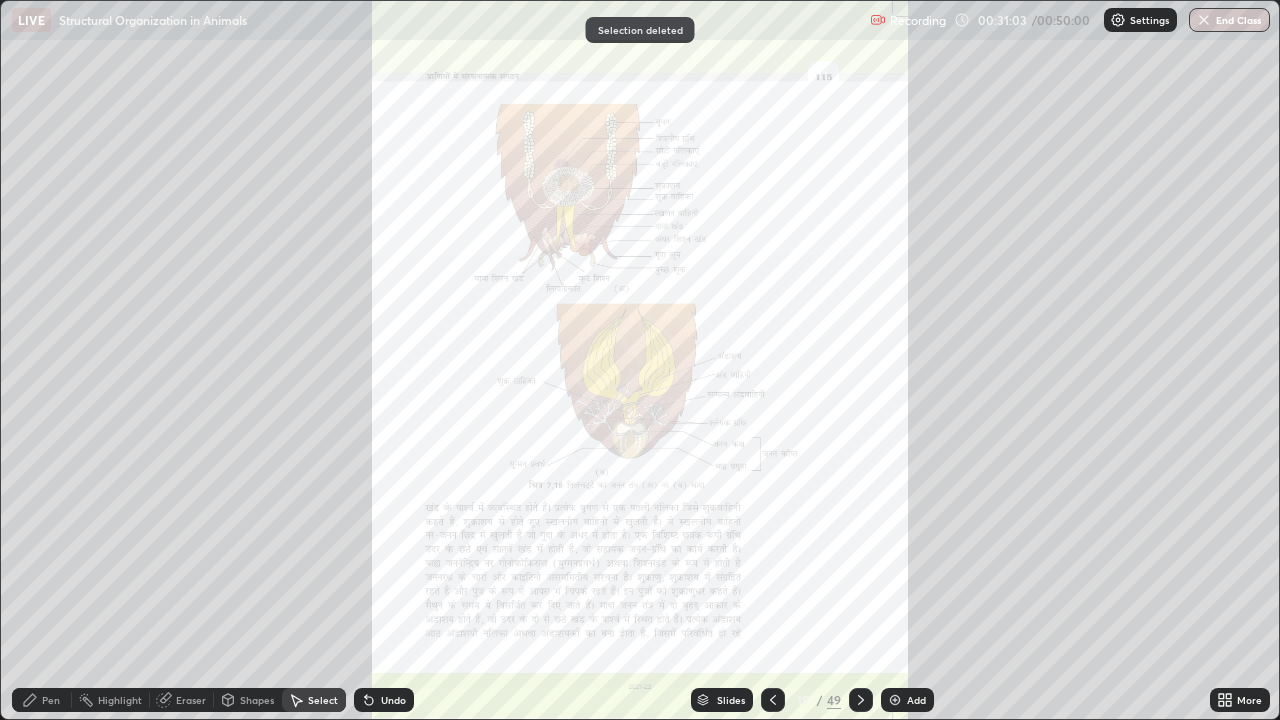 click on "Pen" at bounding box center [51, 700] 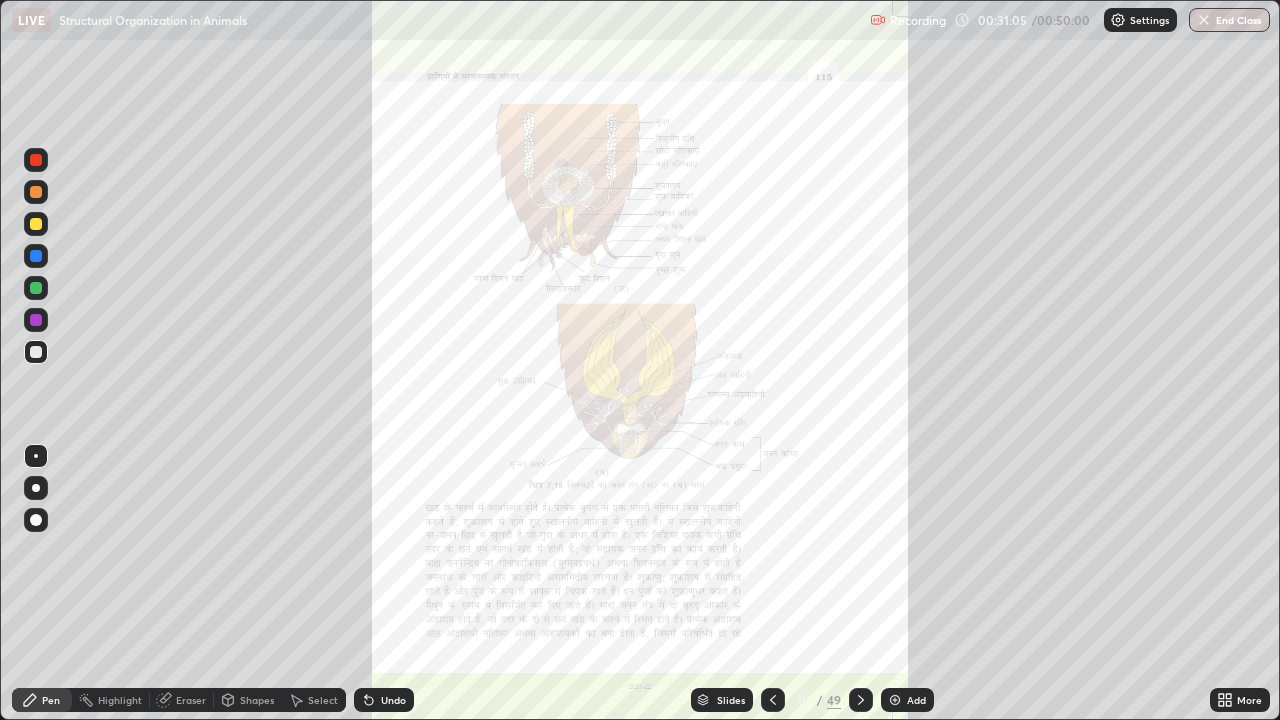 click 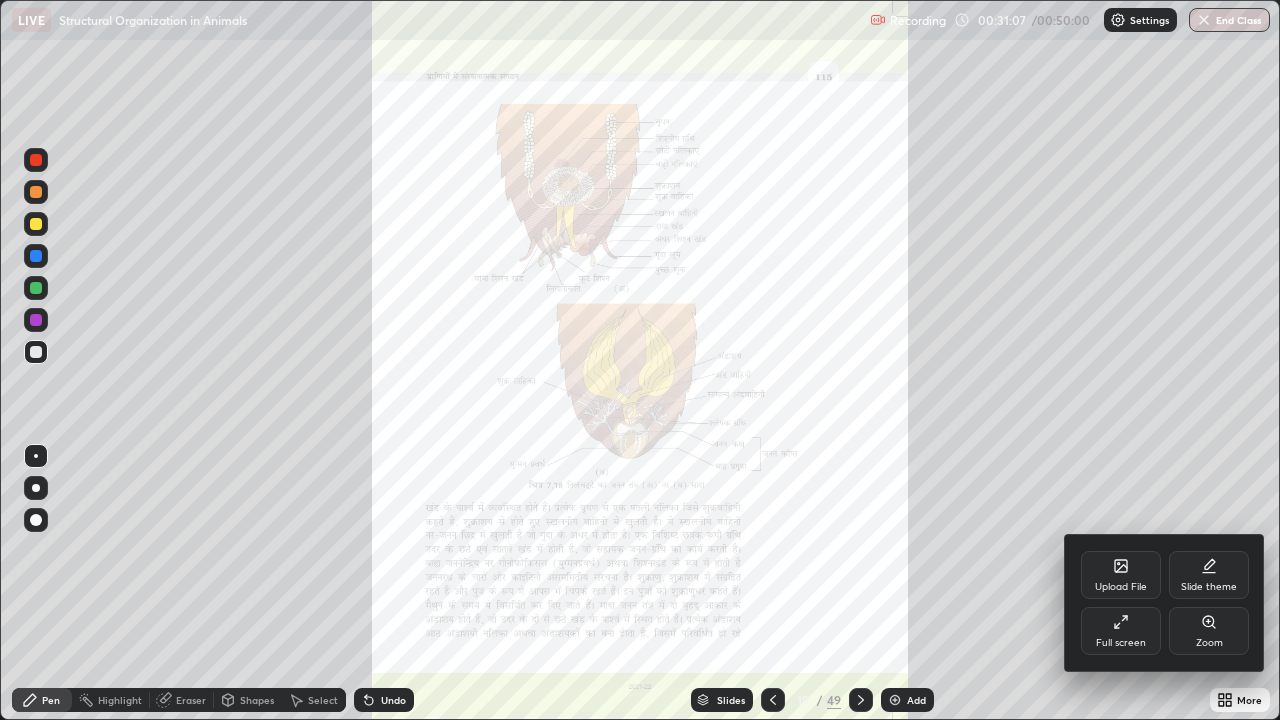 click 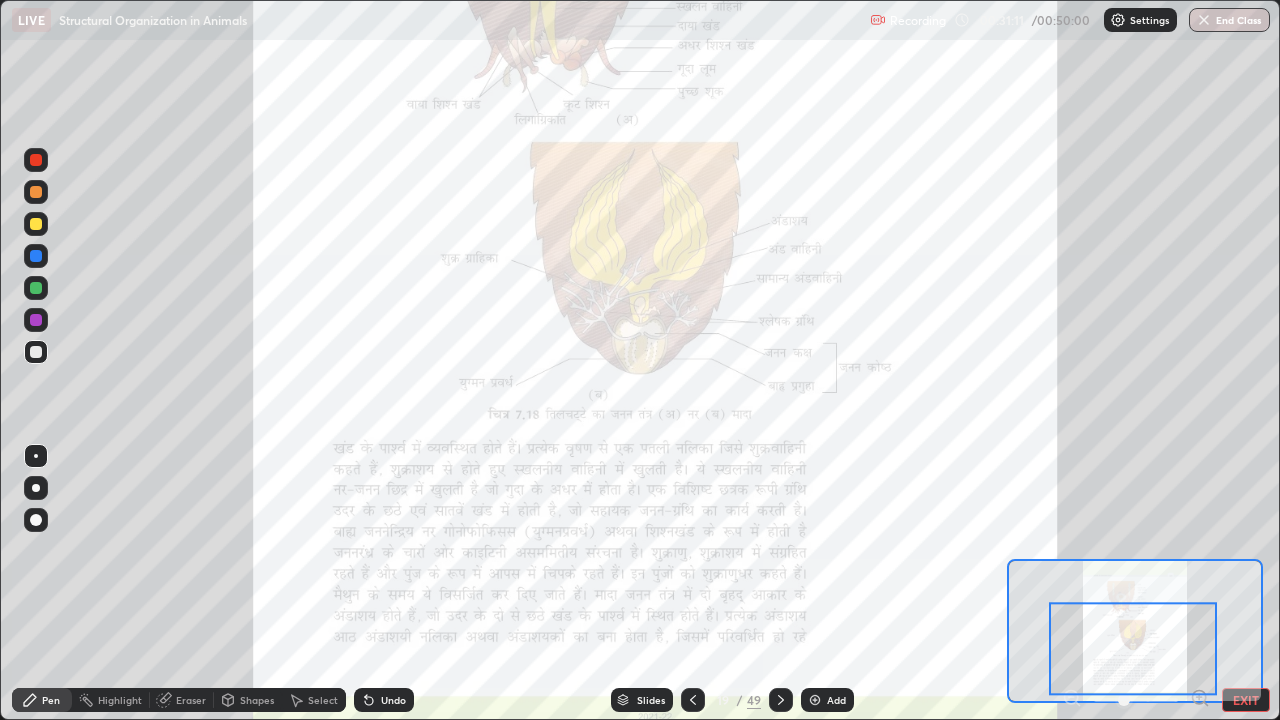 click at bounding box center [36, 320] 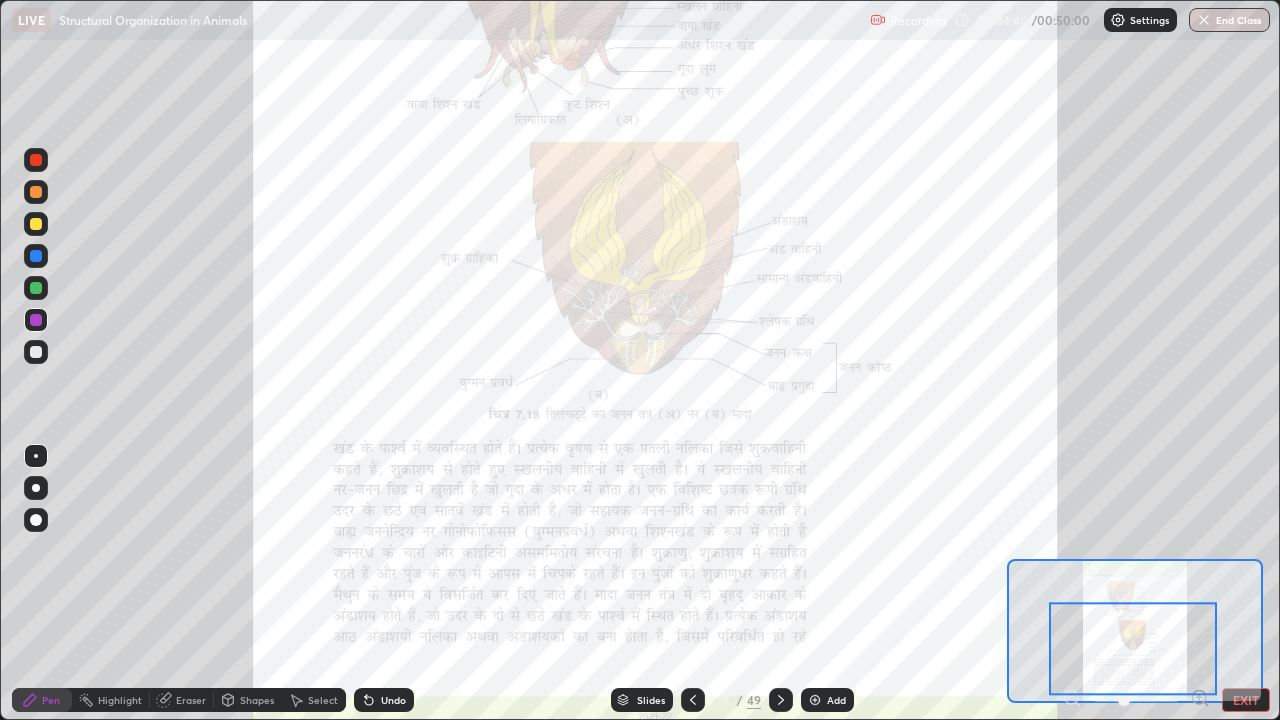 click on "Select" at bounding box center [323, 700] 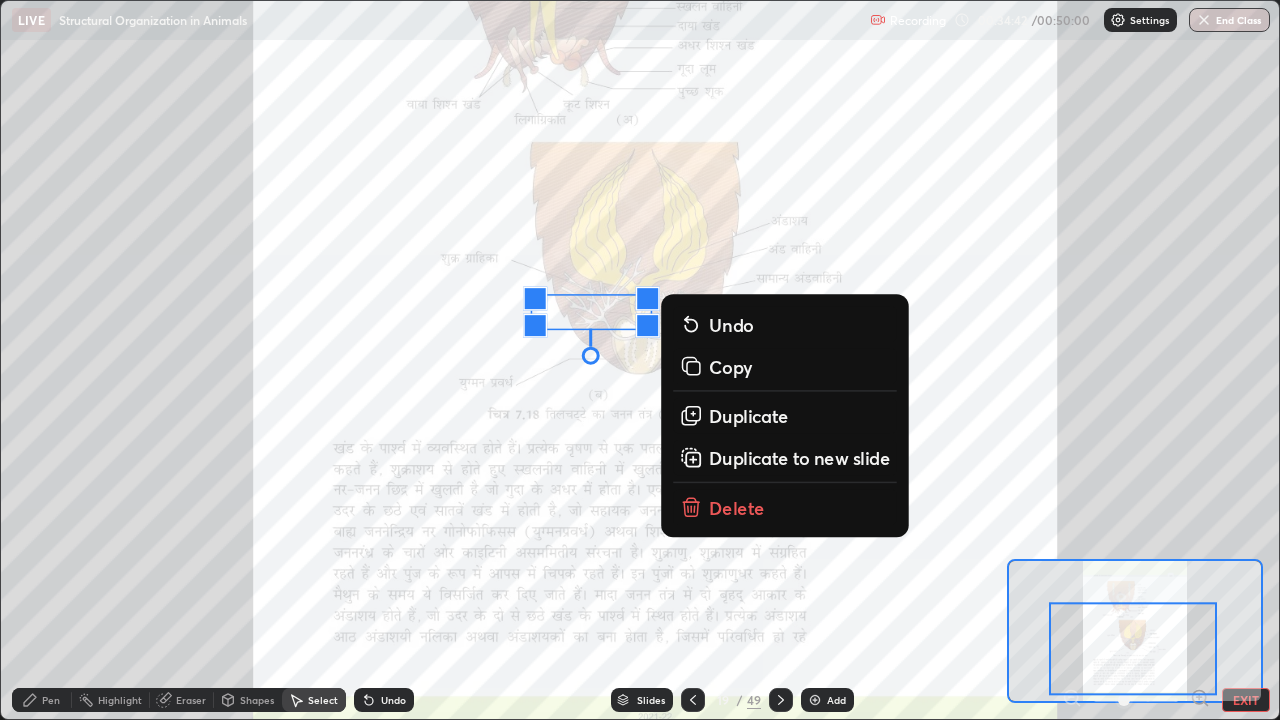 click on "Delete" at bounding box center [737, 507] 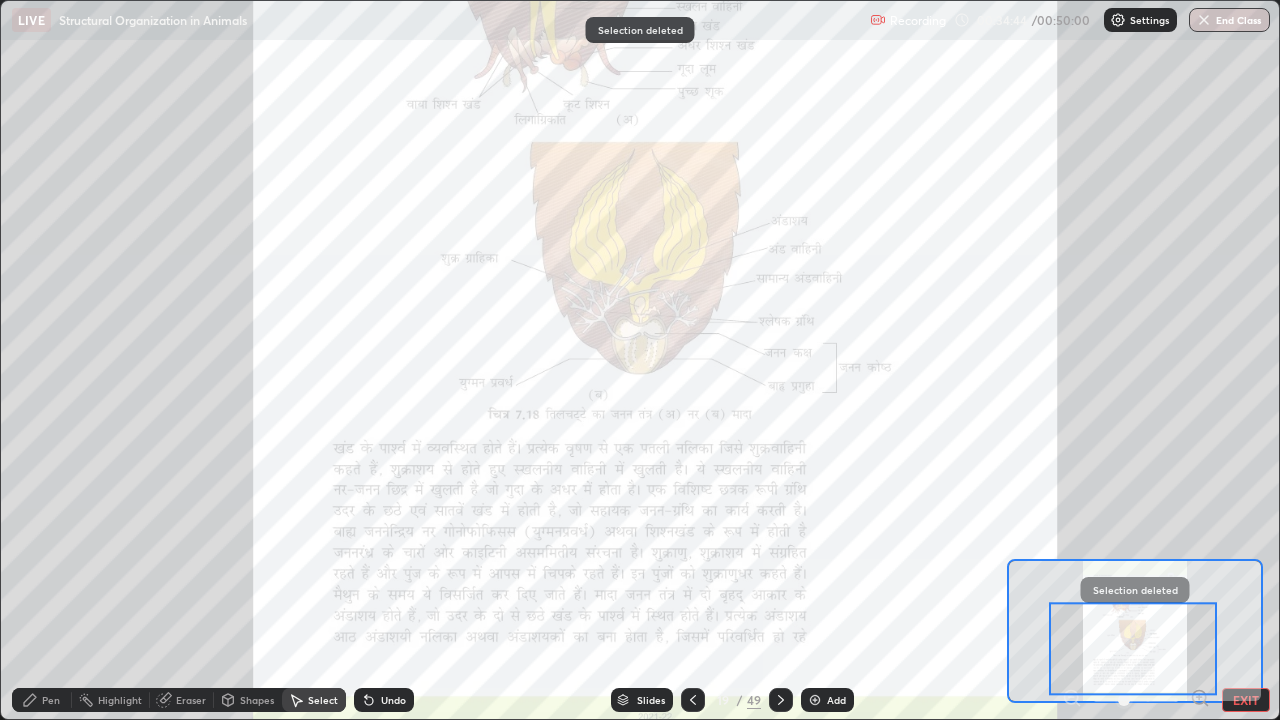 click 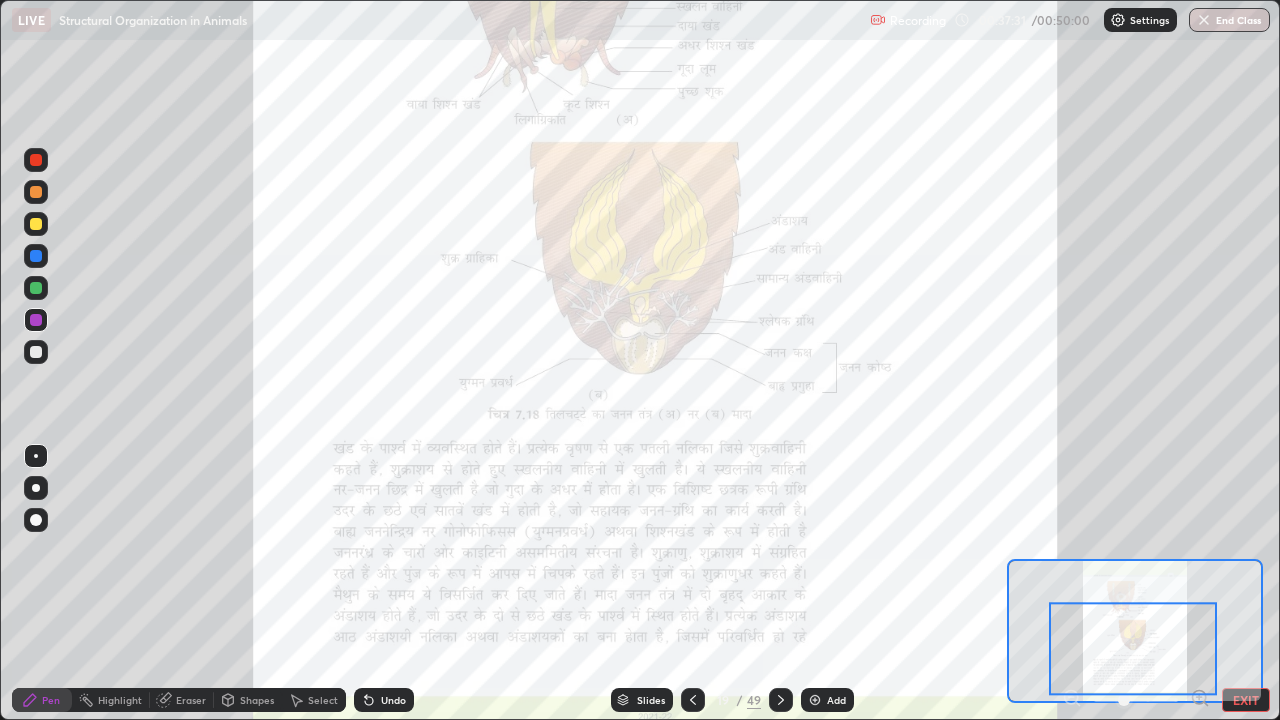 click at bounding box center (815, 700) 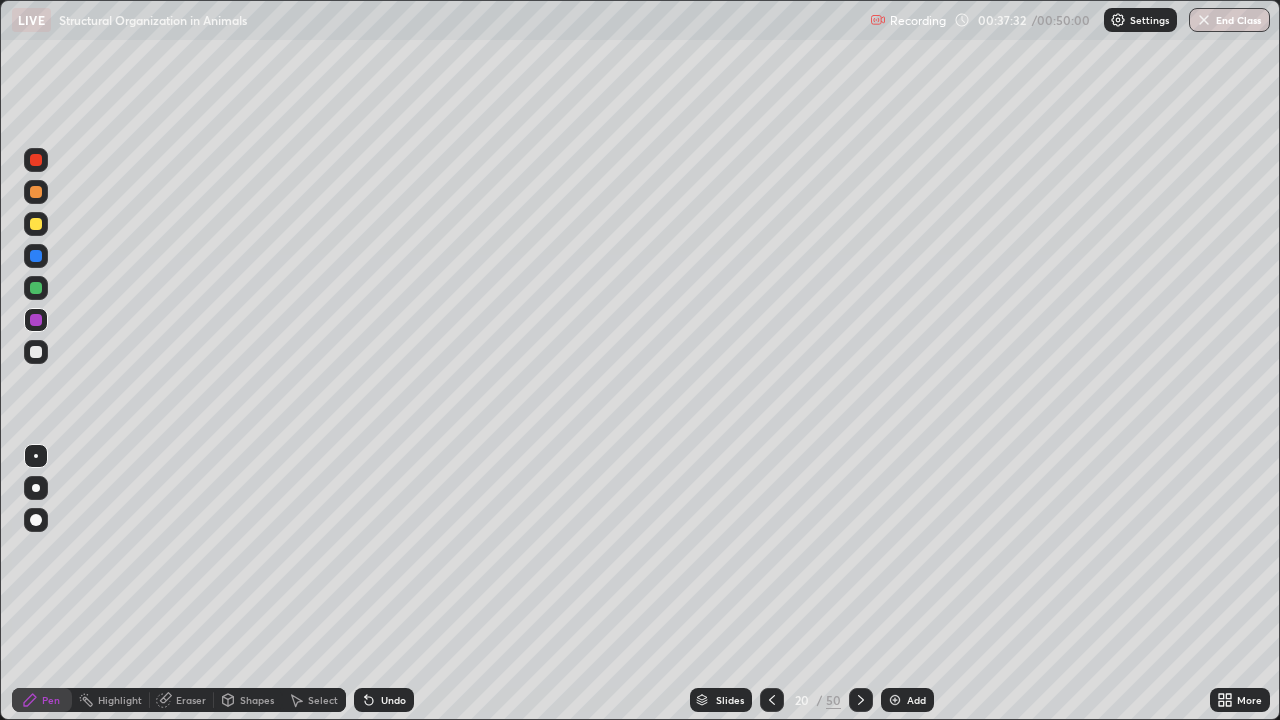 click at bounding box center (36, 352) 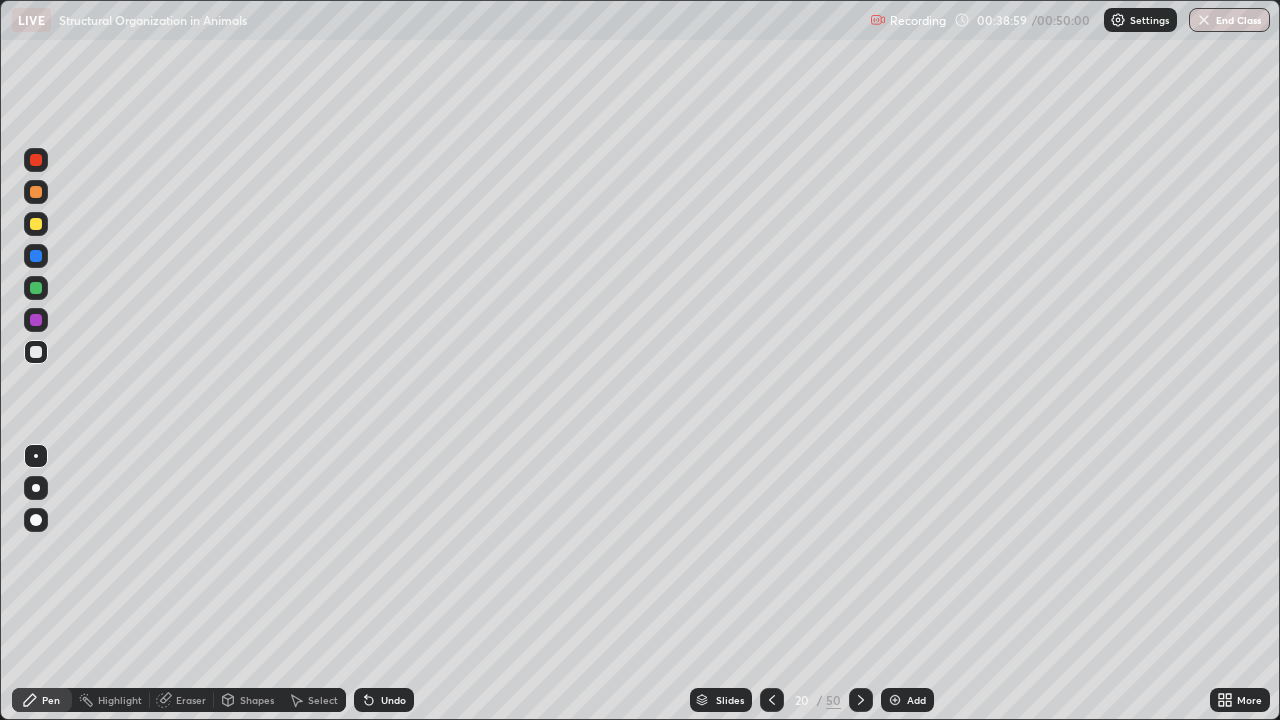 click 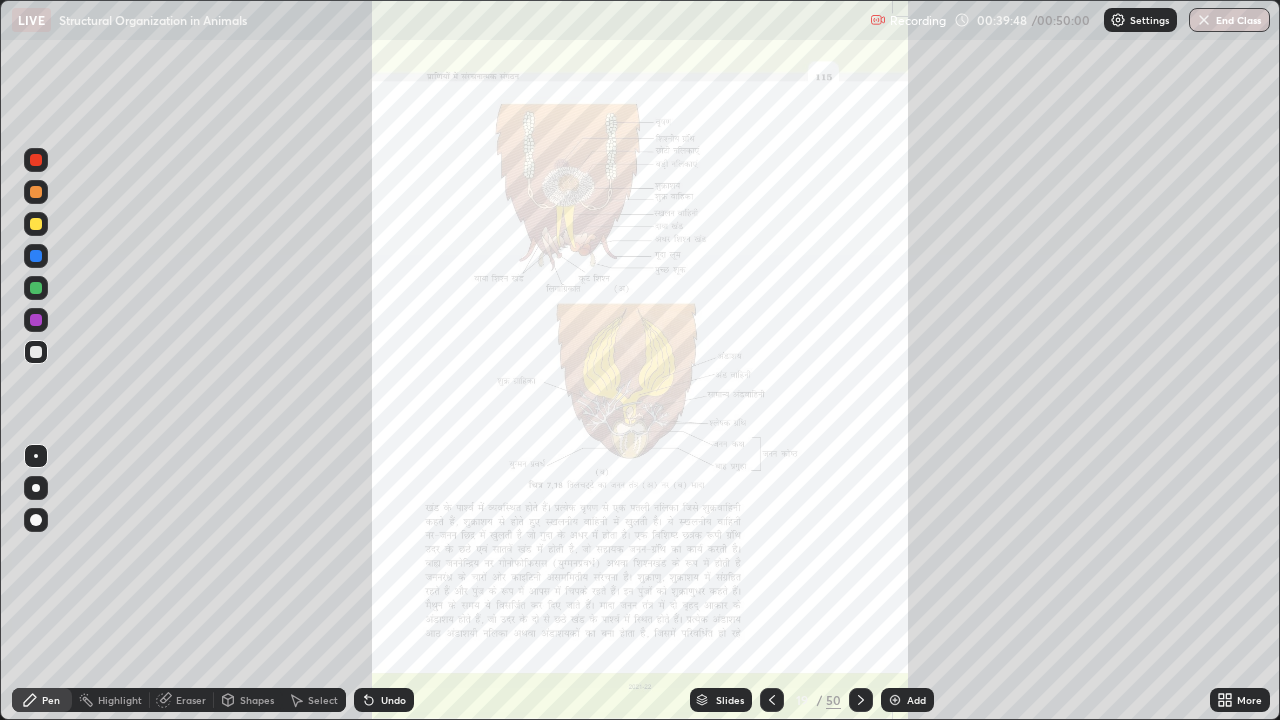 click 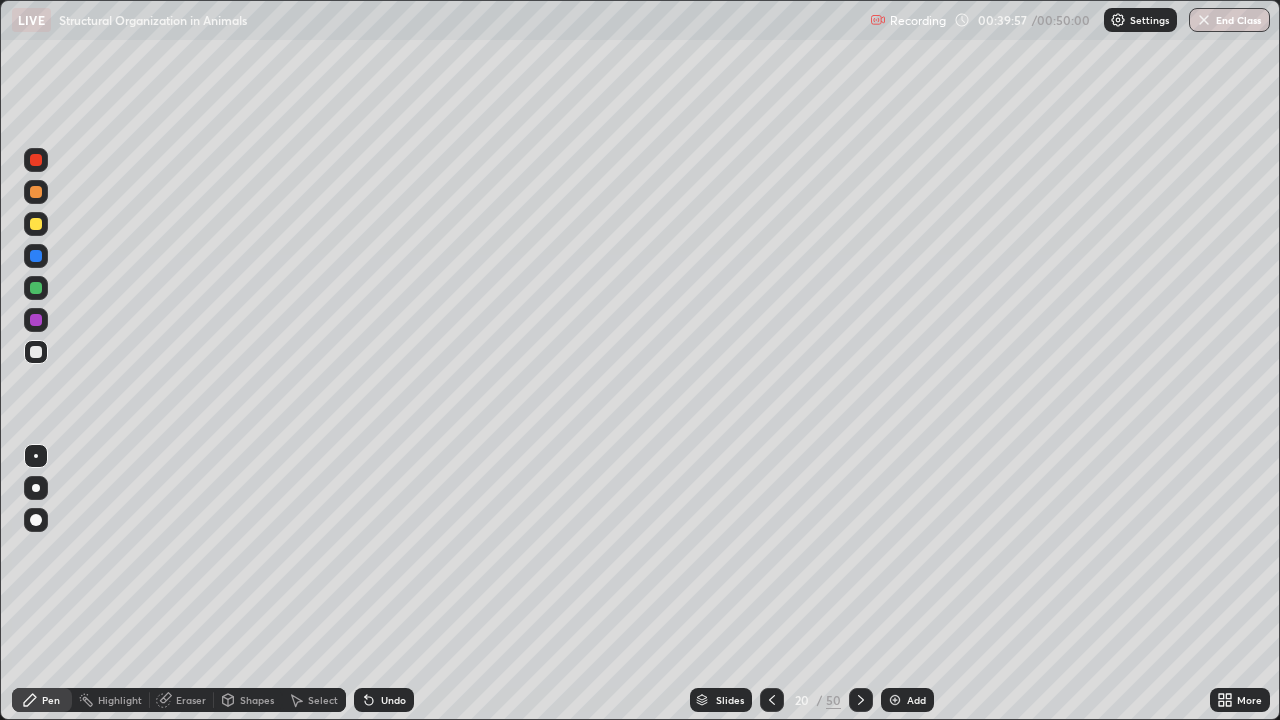 click on "Eraser" at bounding box center (182, 700) 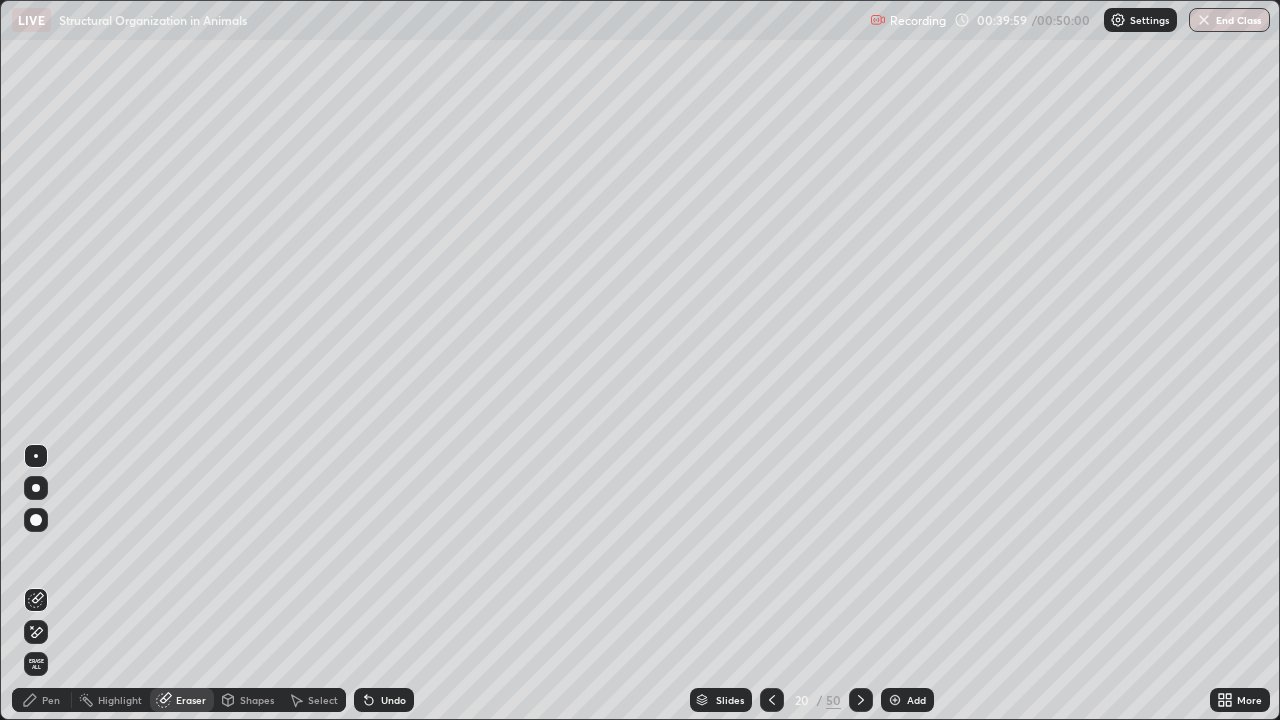 click on "Pen" at bounding box center (51, 700) 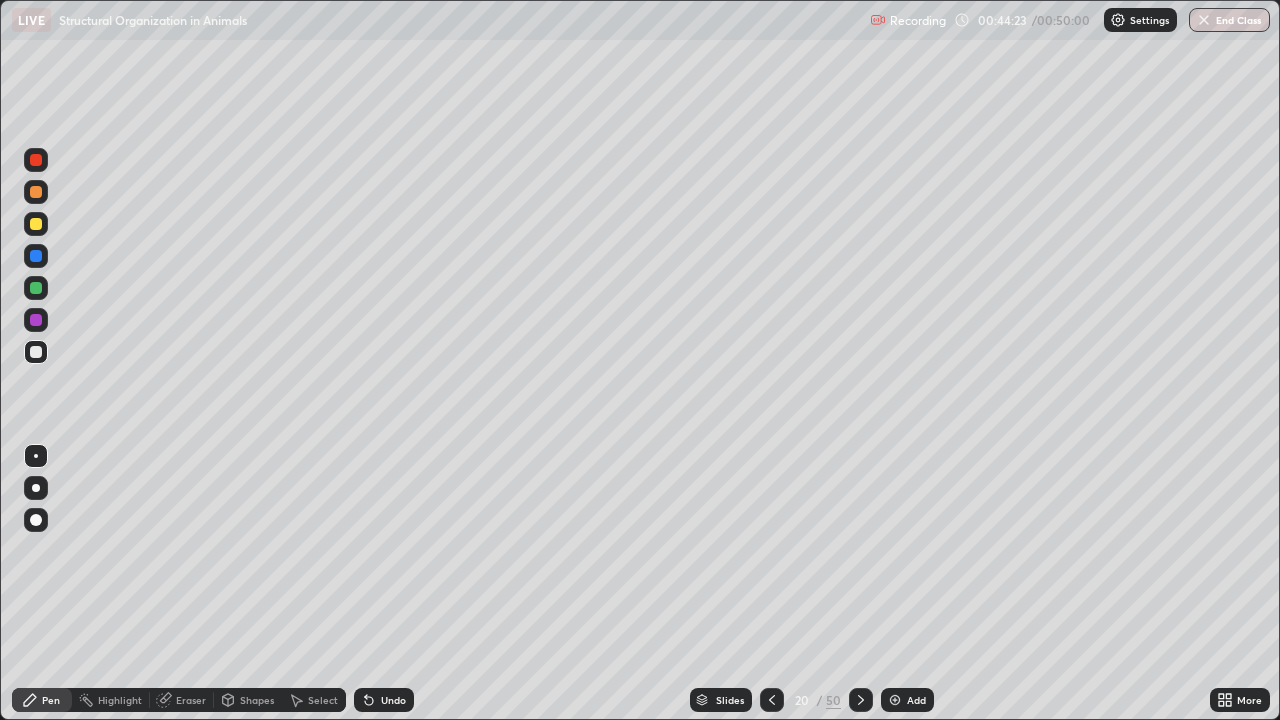click on "Add" at bounding box center [907, 700] 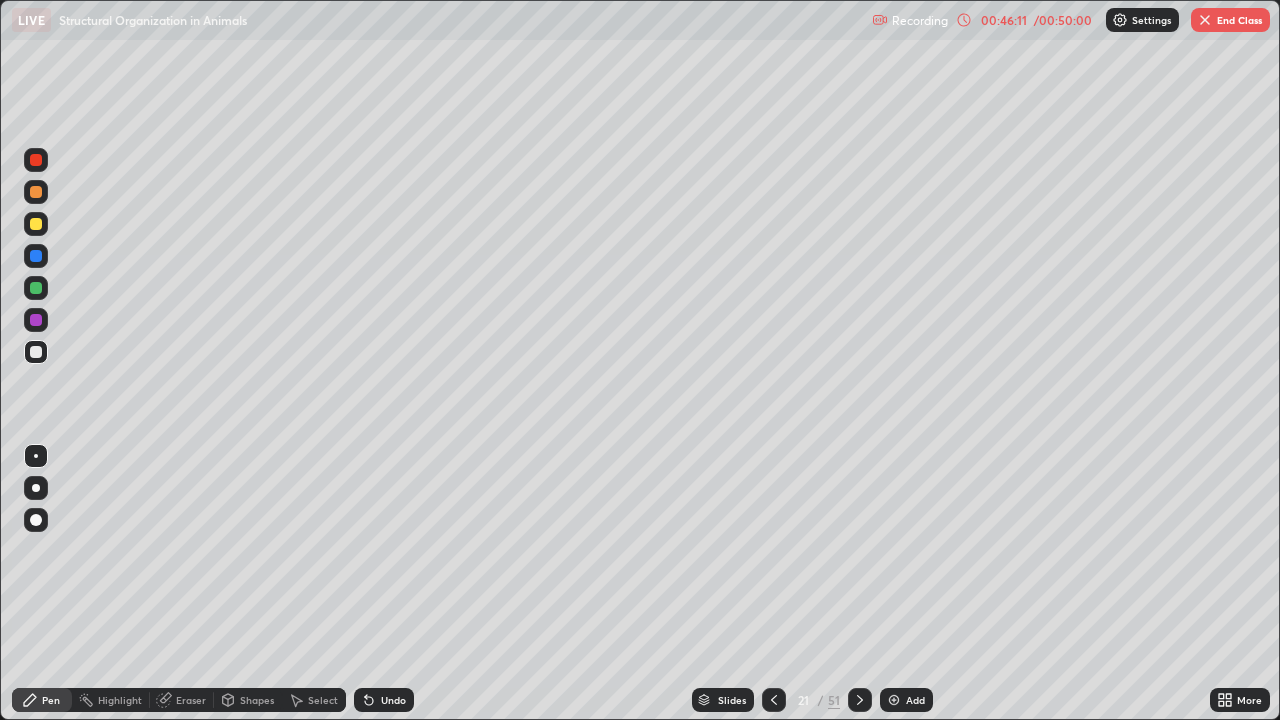 click on "Eraser" at bounding box center (191, 700) 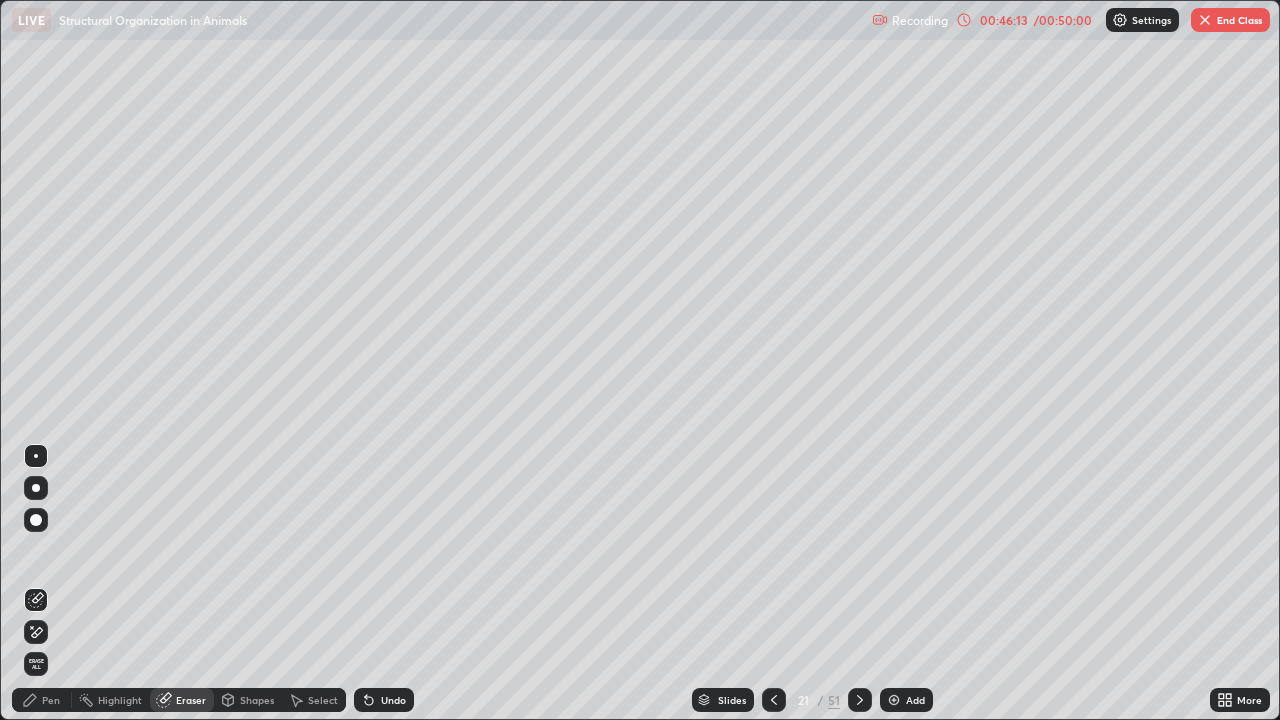 click on "Pen" at bounding box center (51, 700) 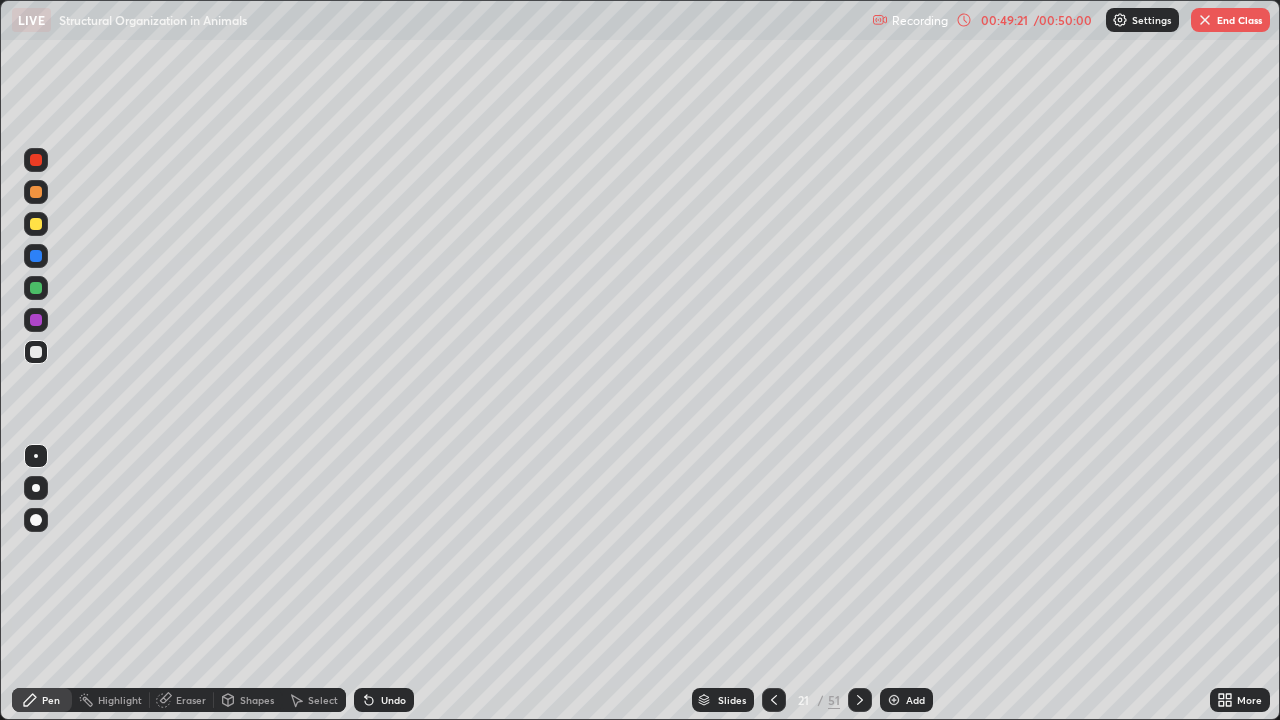 click at bounding box center (1205, 20) 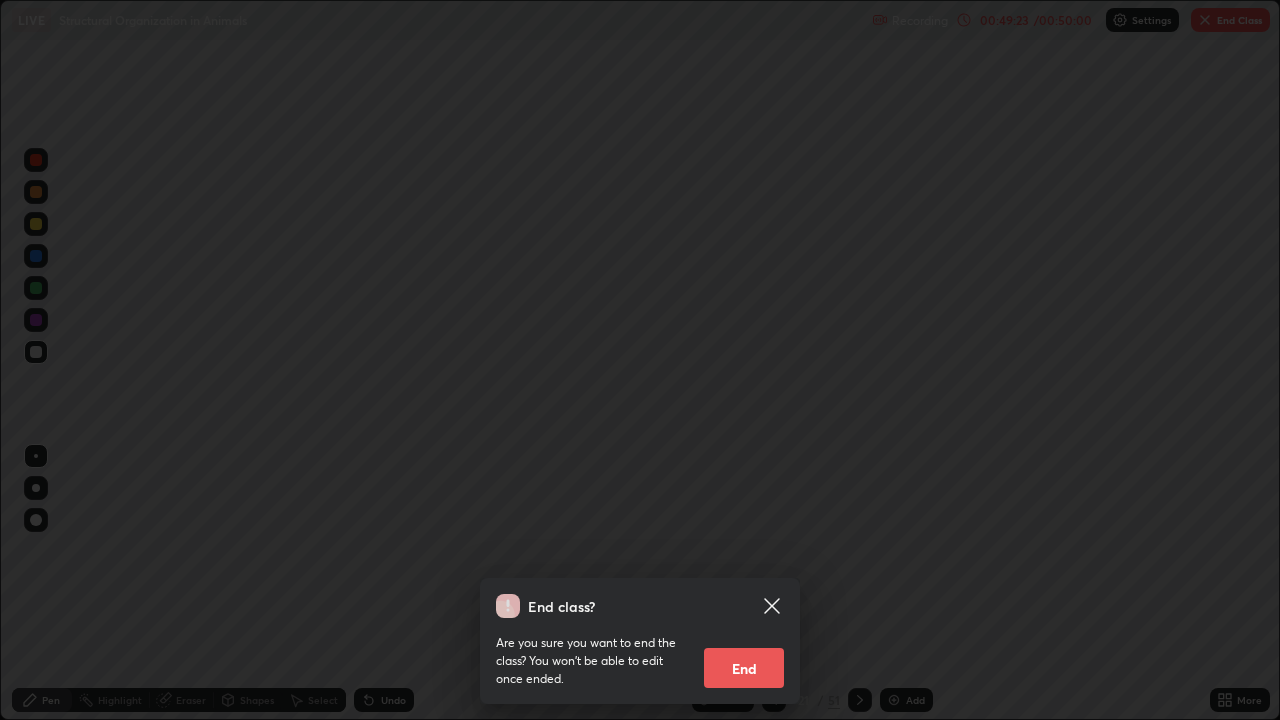 click on "End" at bounding box center (744, 668) 